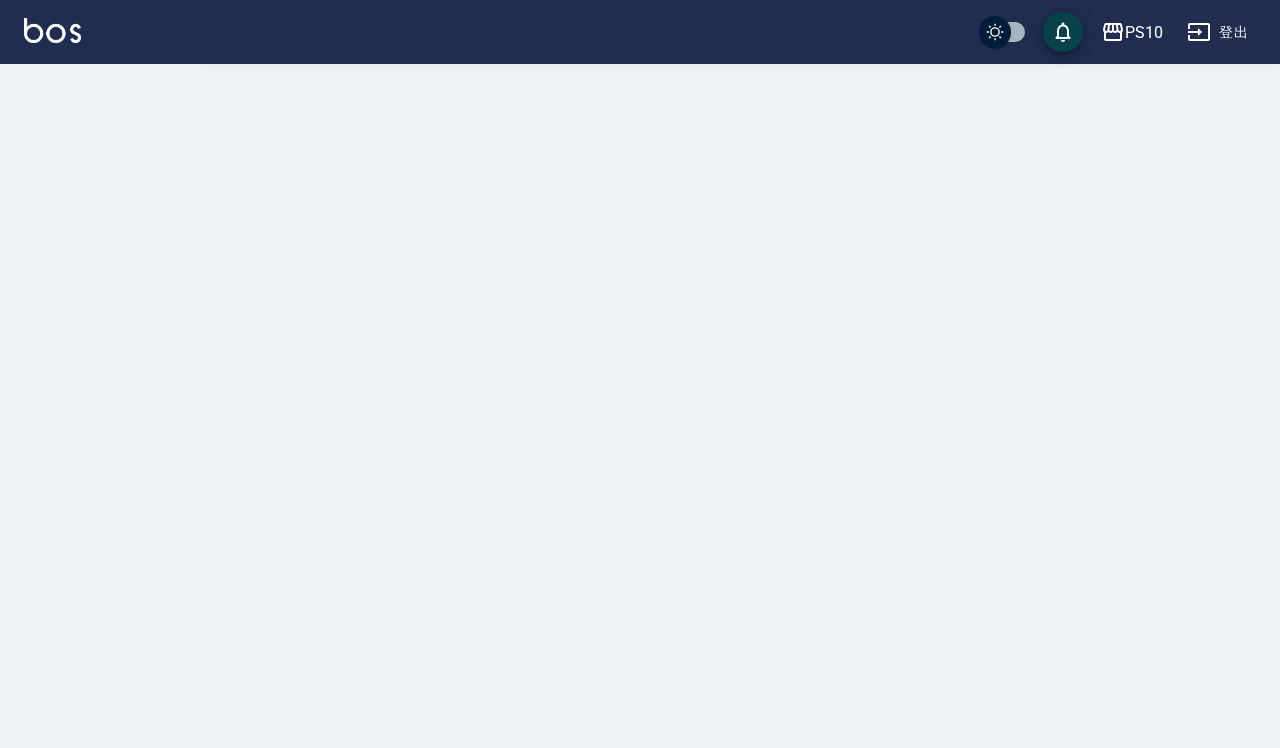 scroll, scrollTop: 0, scrollLeft: 0, axis: both 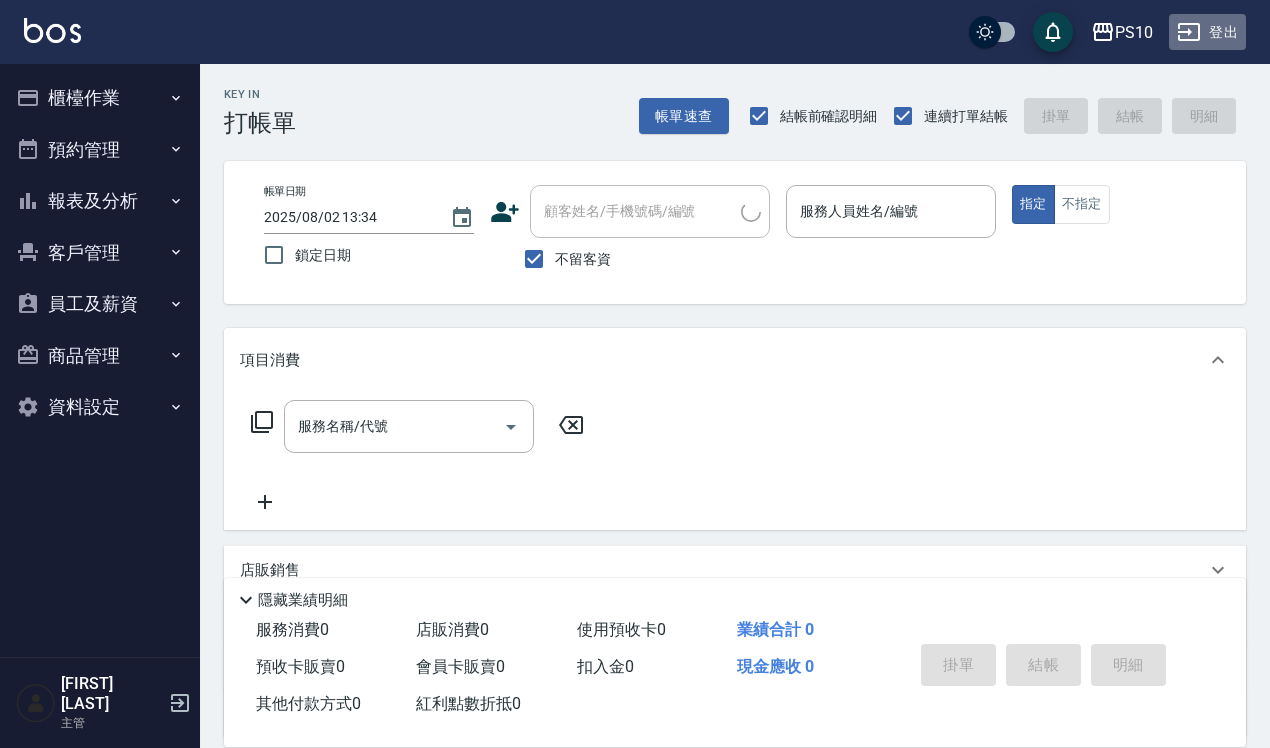 click on "登出" at bounding box center [1207, 32] 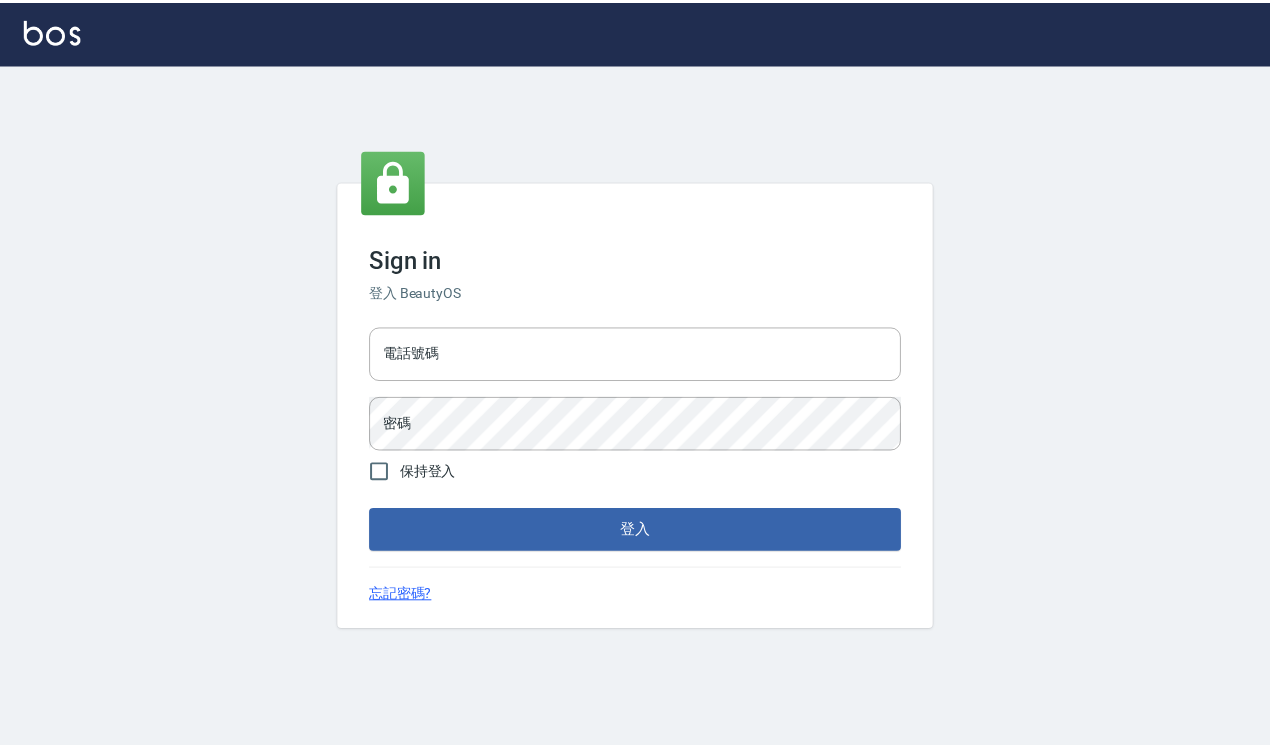 scroll, scrollTop: 0, scrollLeft: 0, axis: both 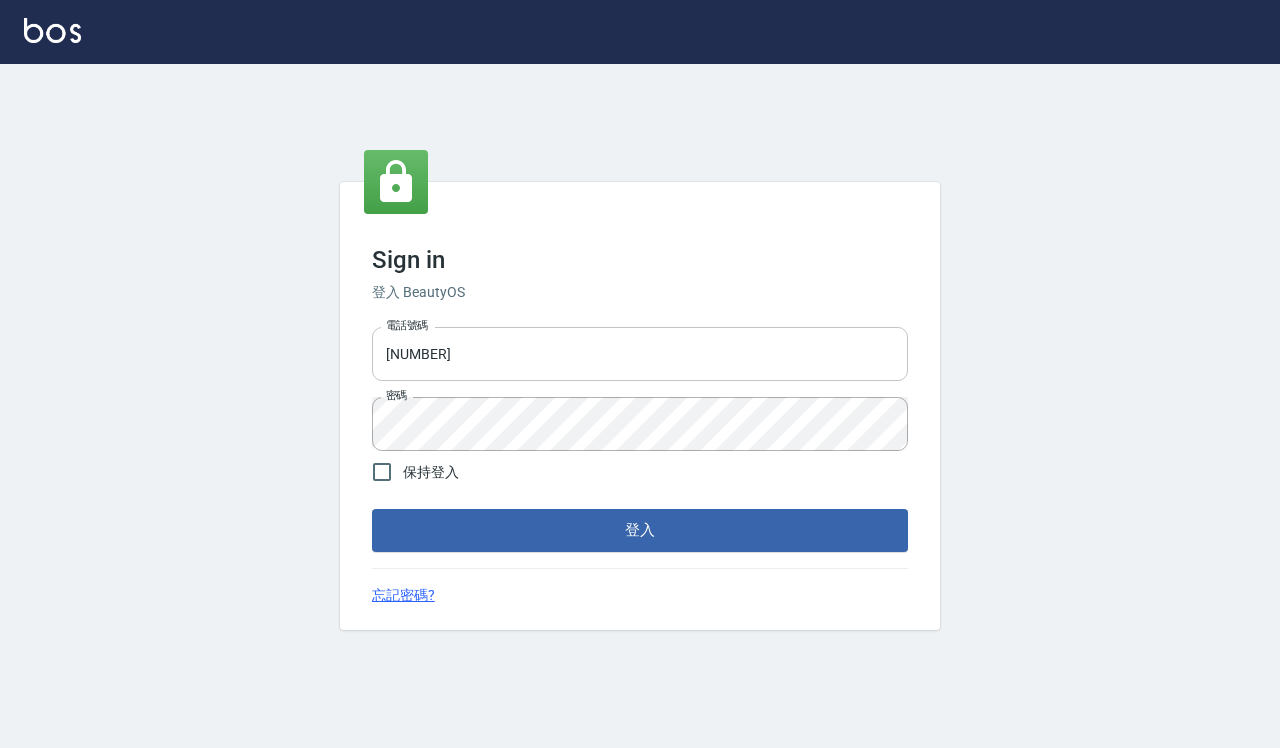 click on "[NUMBER]" at bounding box center (640, 354) 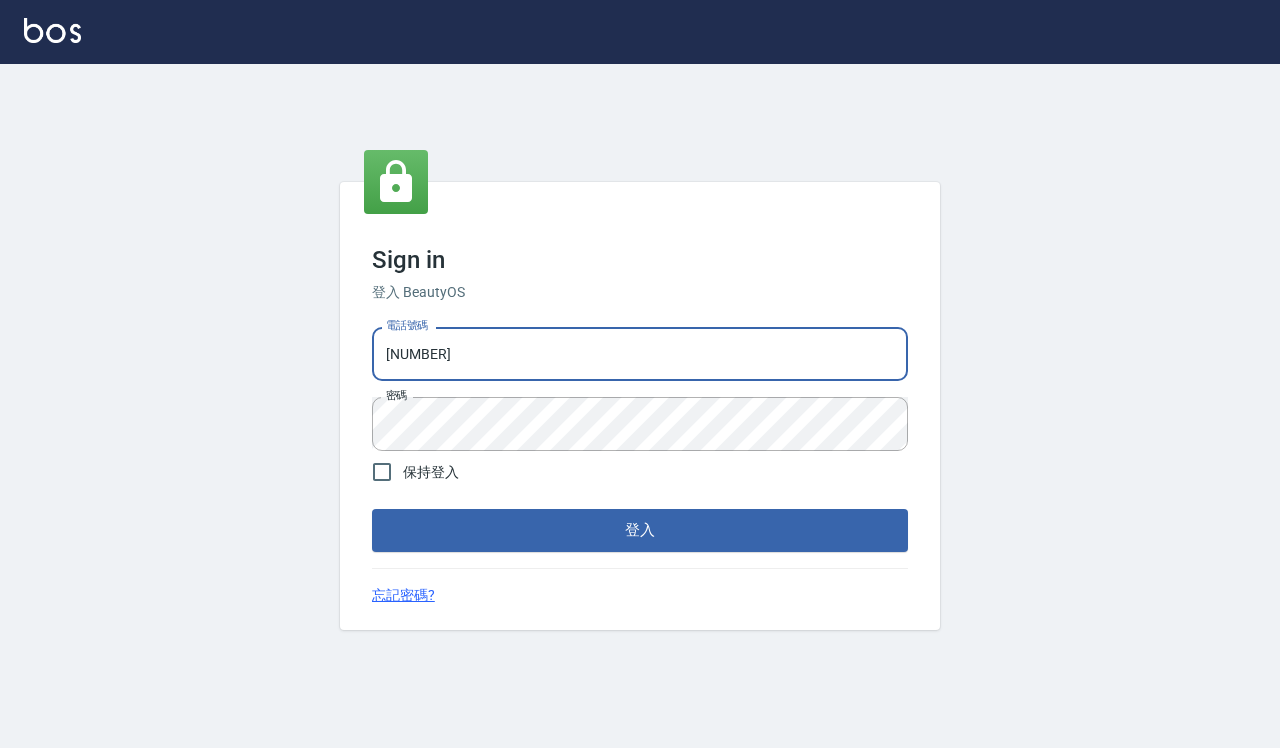 type on "[NUMBER]" 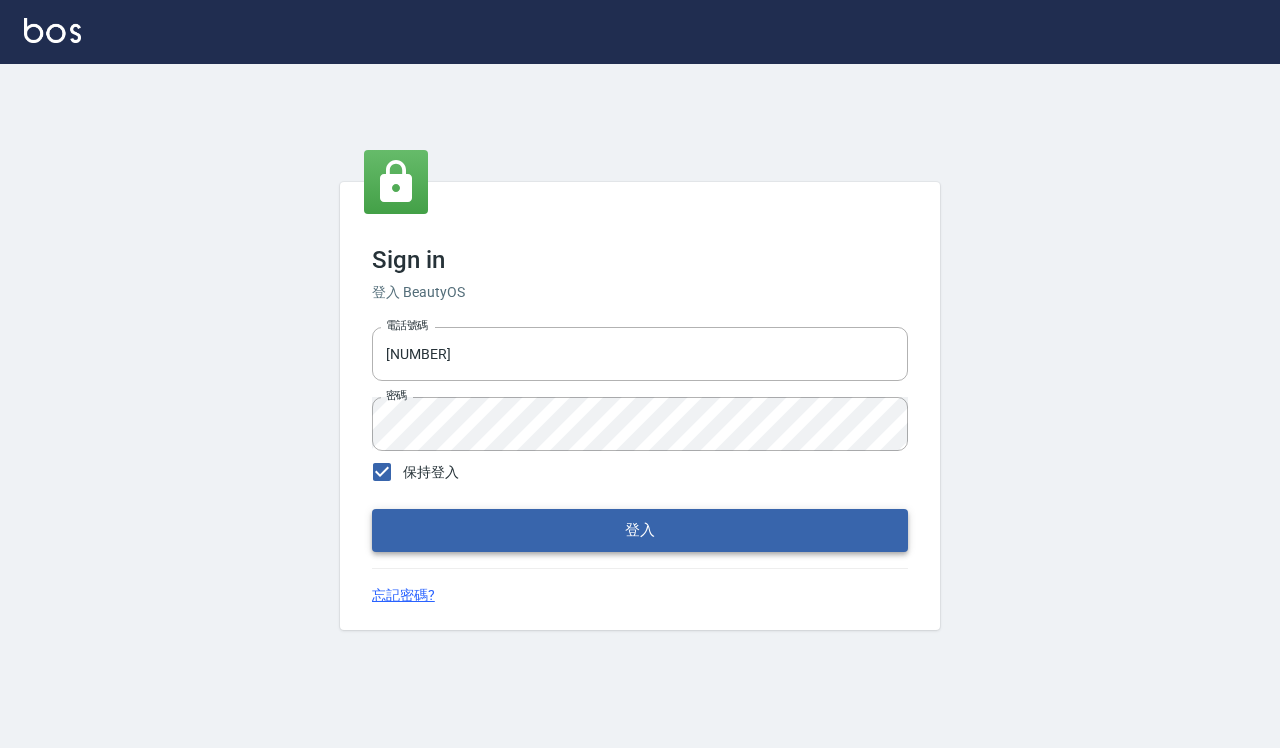 click on "登入" at bounding box center [640, 530] 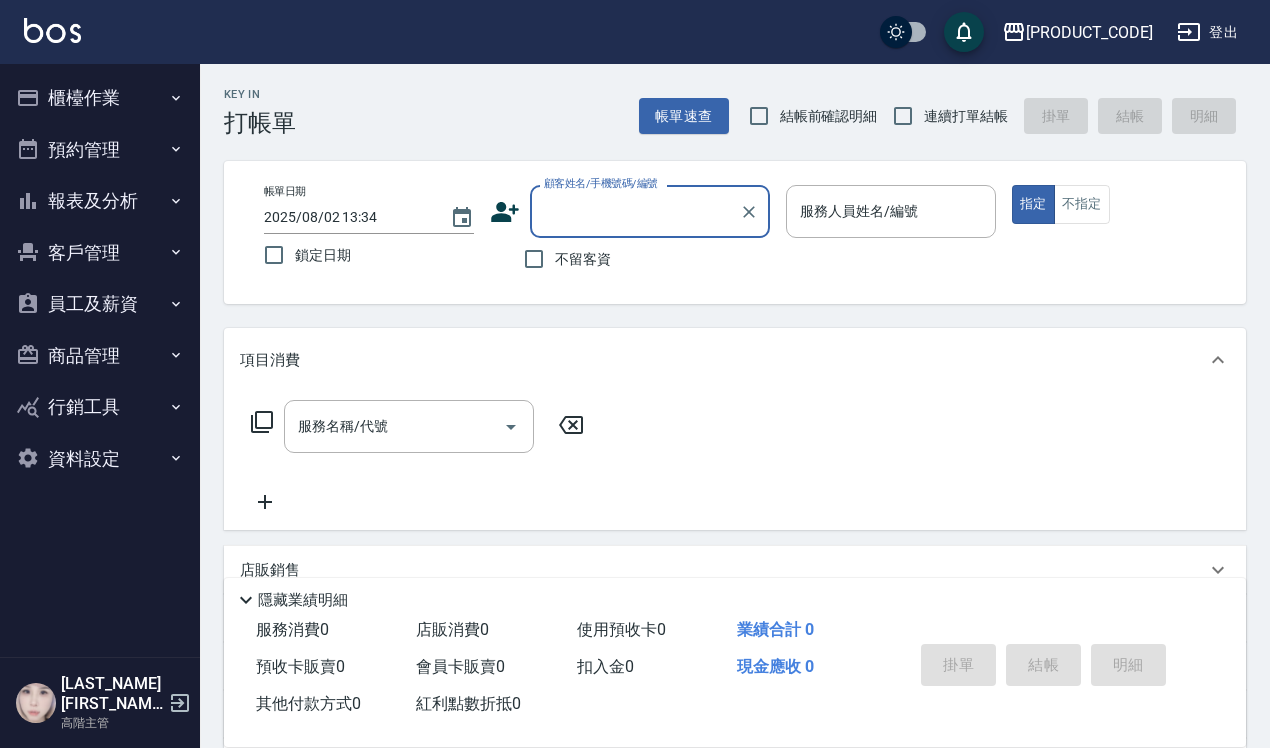 click on "櫃檯作業" at bounding box center [100, 98] 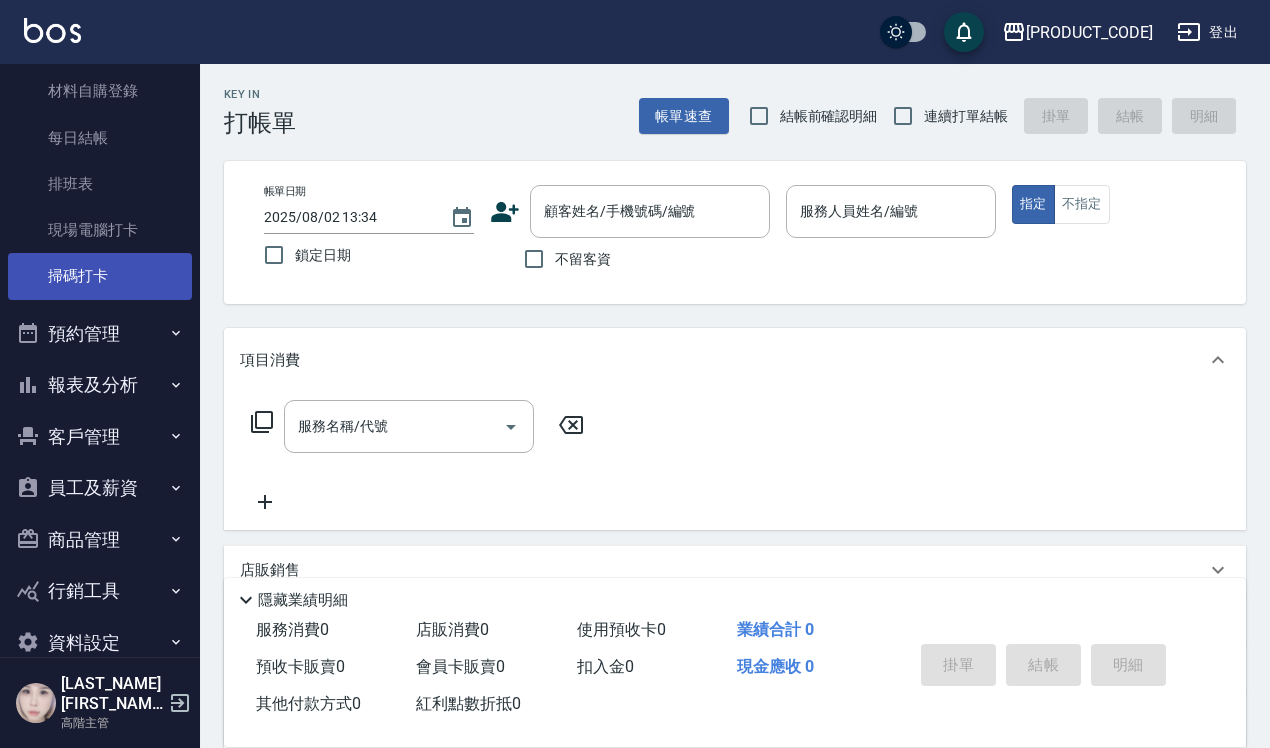 scroll, scrollTop: 403, scrollLeft: 0, axis: vertical 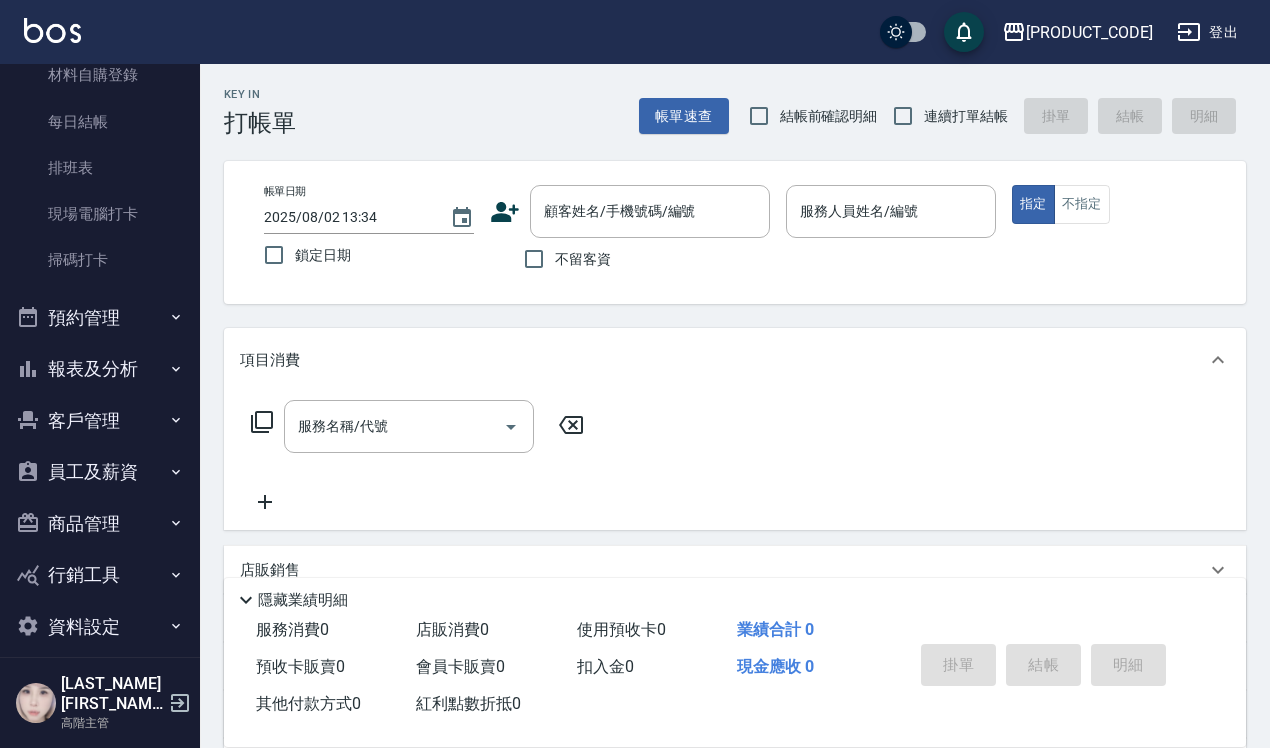 click on "報表及分析" at bounding box center [100, 369] 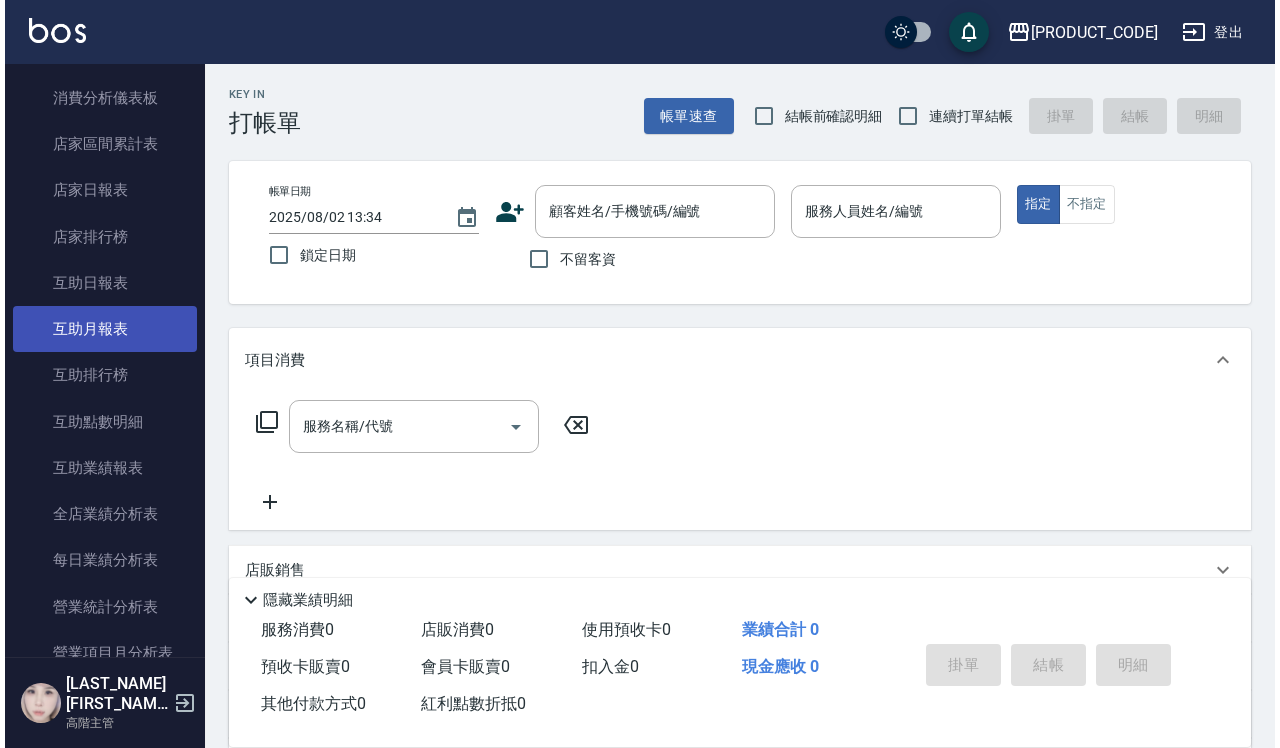 scroll, scrollTop: 778, scrollLeft: 0, axis: vertical 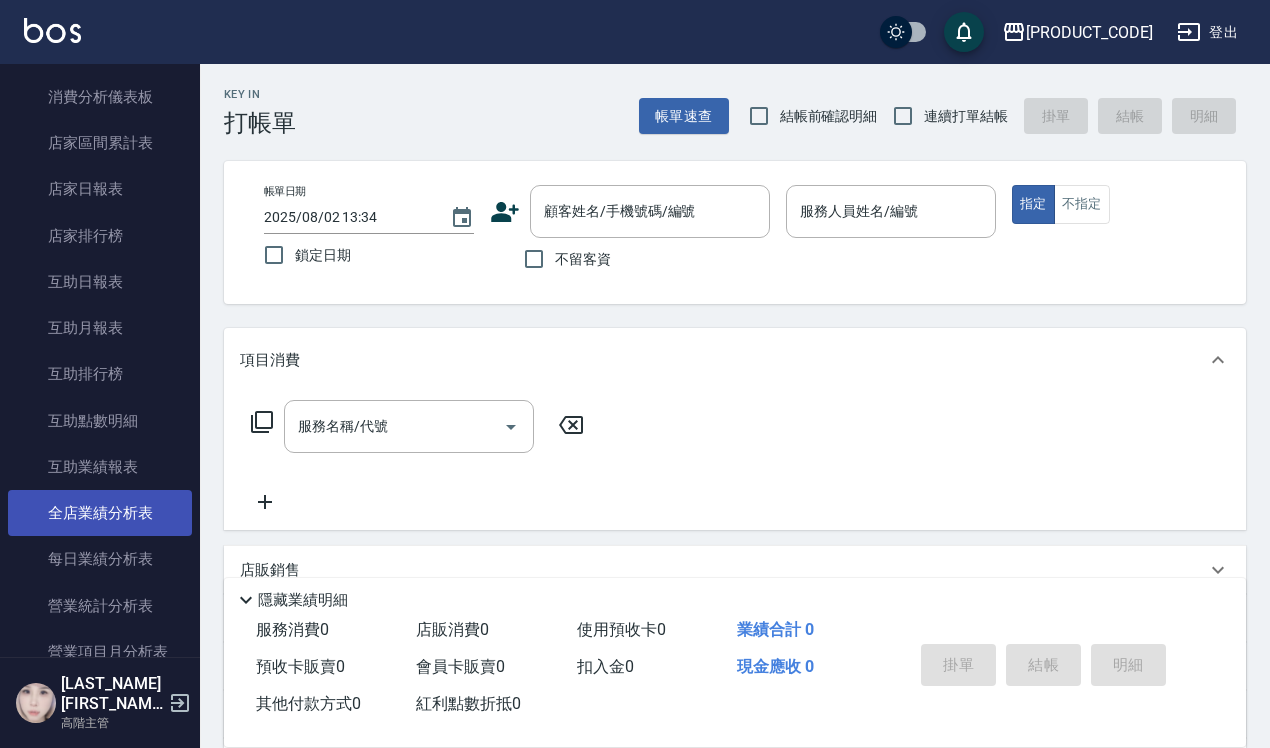 click on "全店業績分析表" at bounding box center [100, 513] 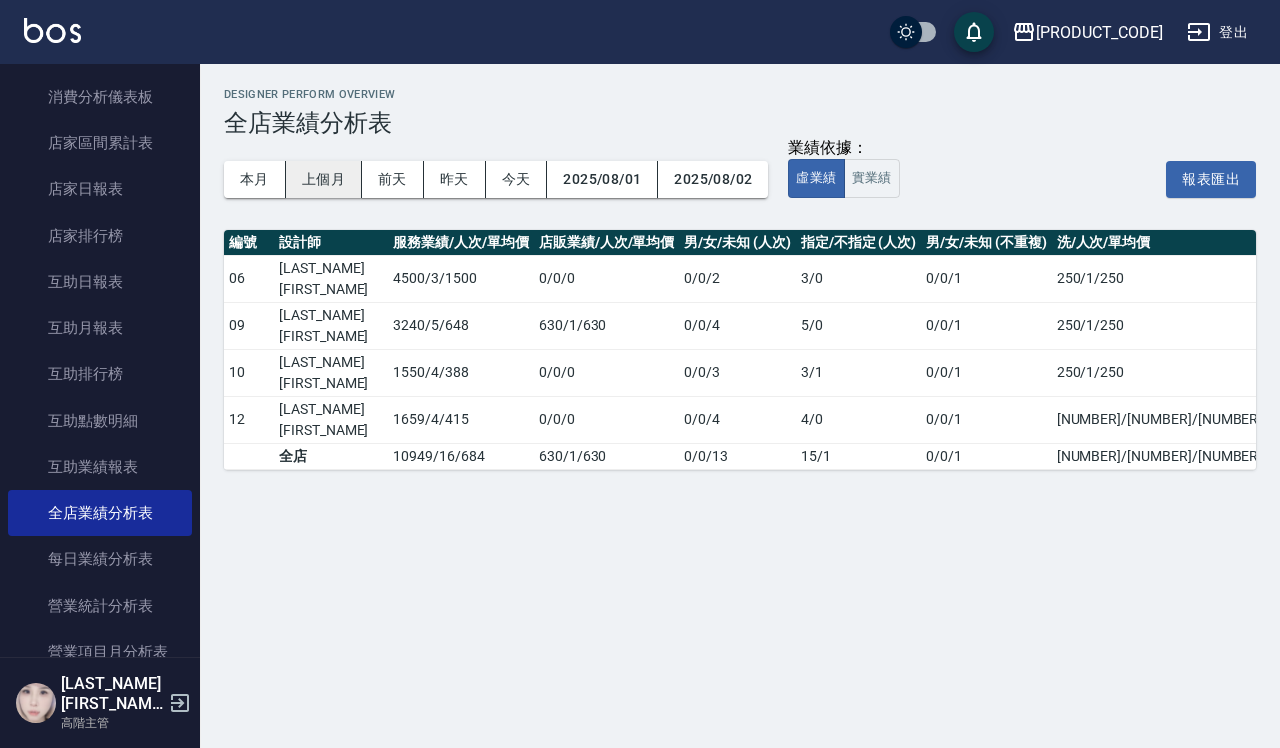 click on "上個月" at bounding box center (324, 179) 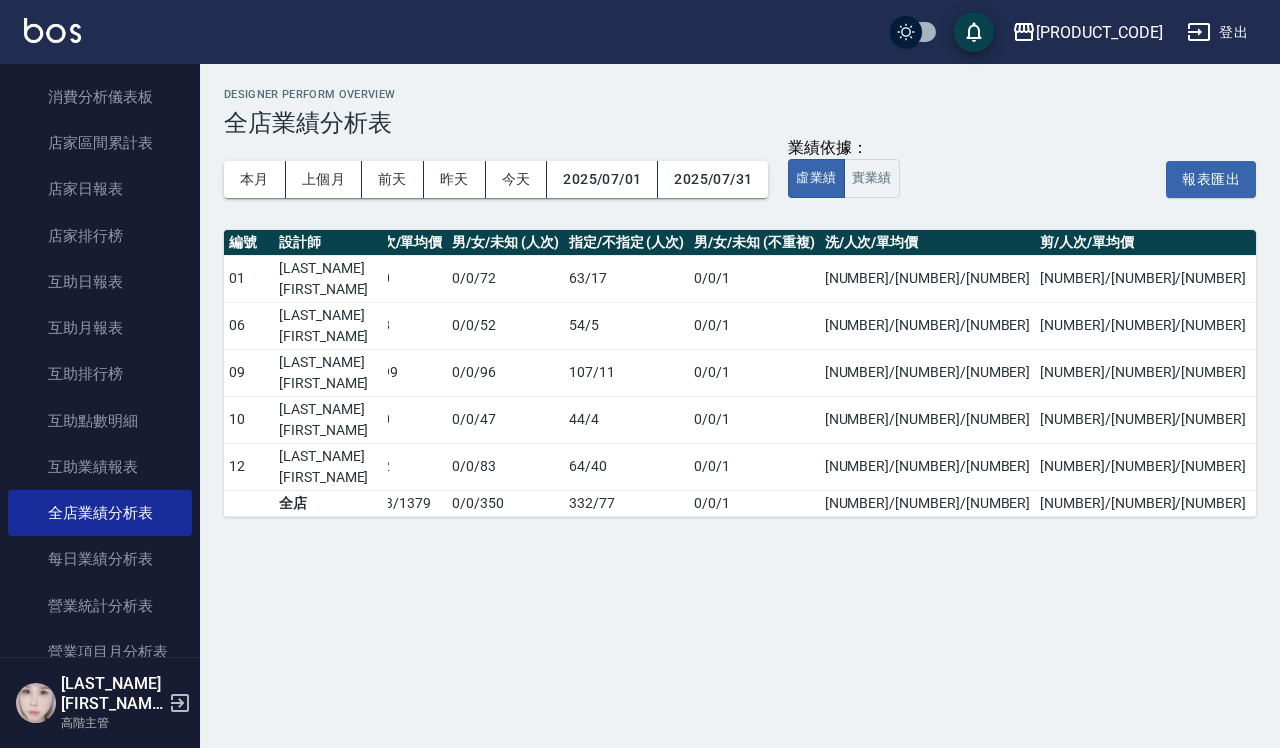 scroll, scrollTop: 0, scrollLeft: 430, axis: horizontal 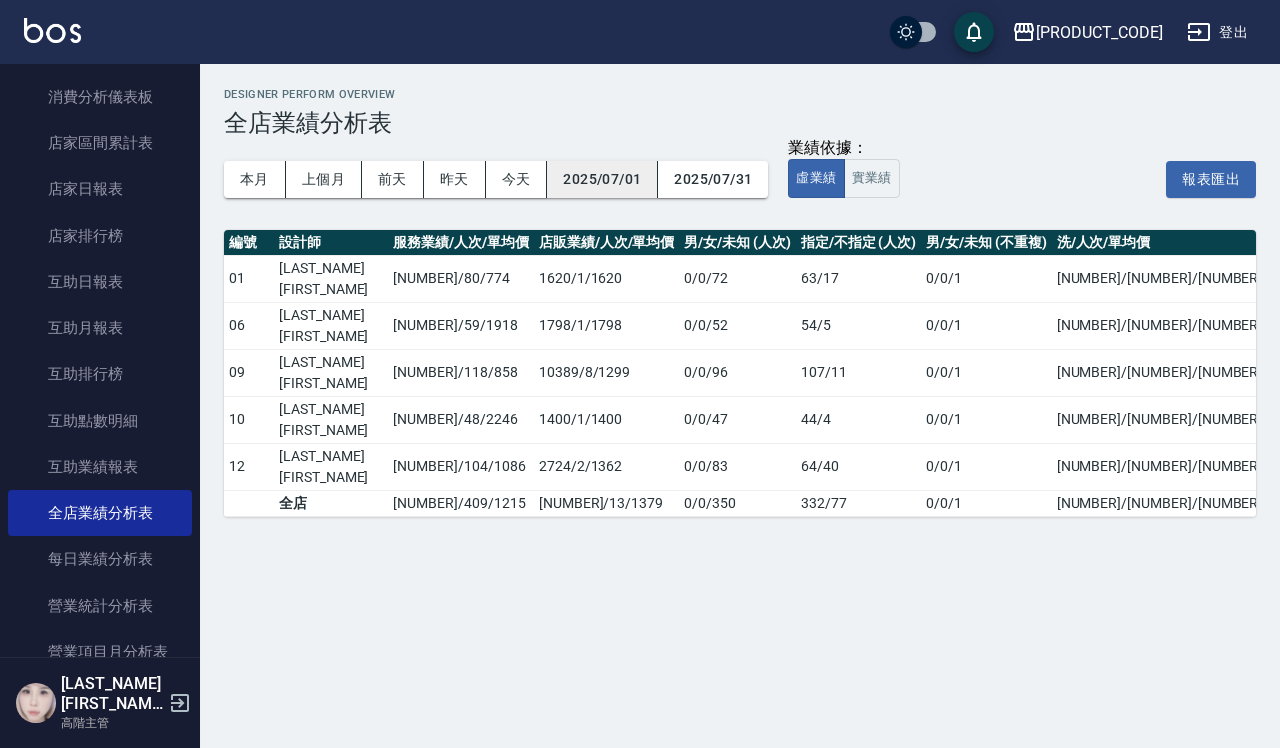 click on "2025/07/01" at bounding box center (602, 179) 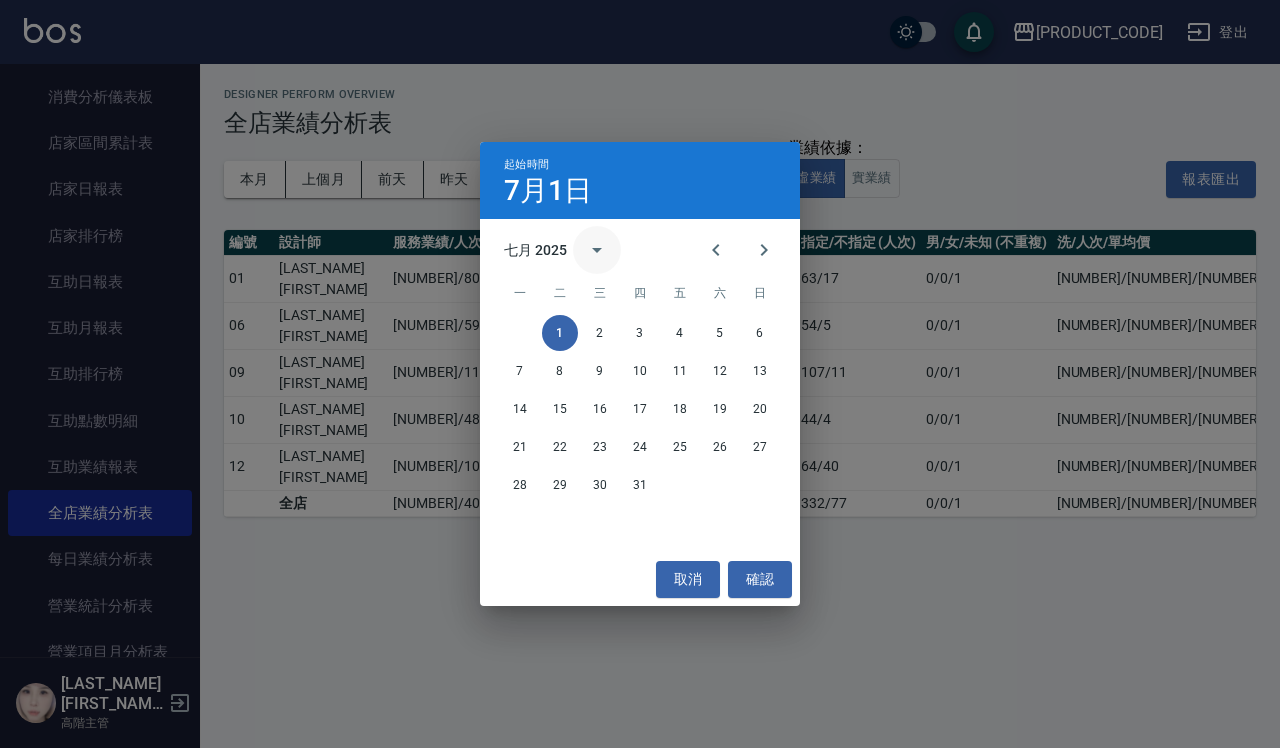 click 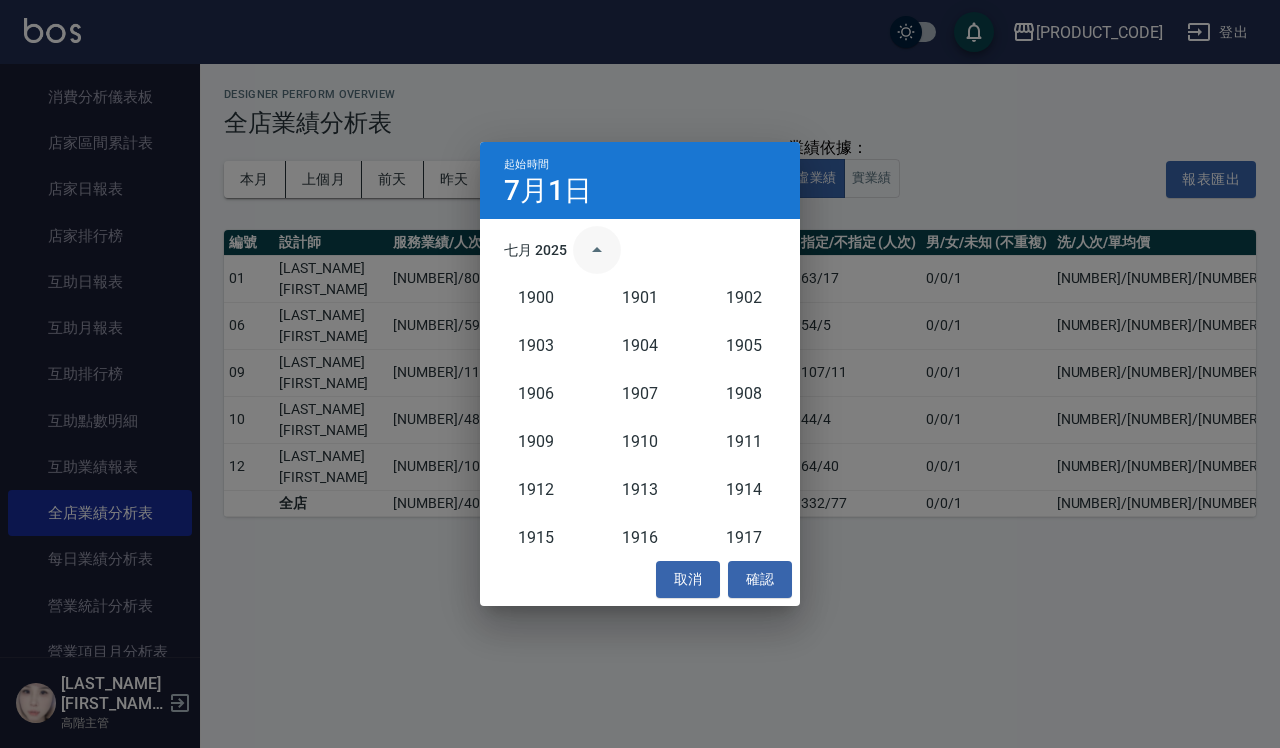 scroll, scrollTop: 1852, scrollLeft: 0, axis: vertical 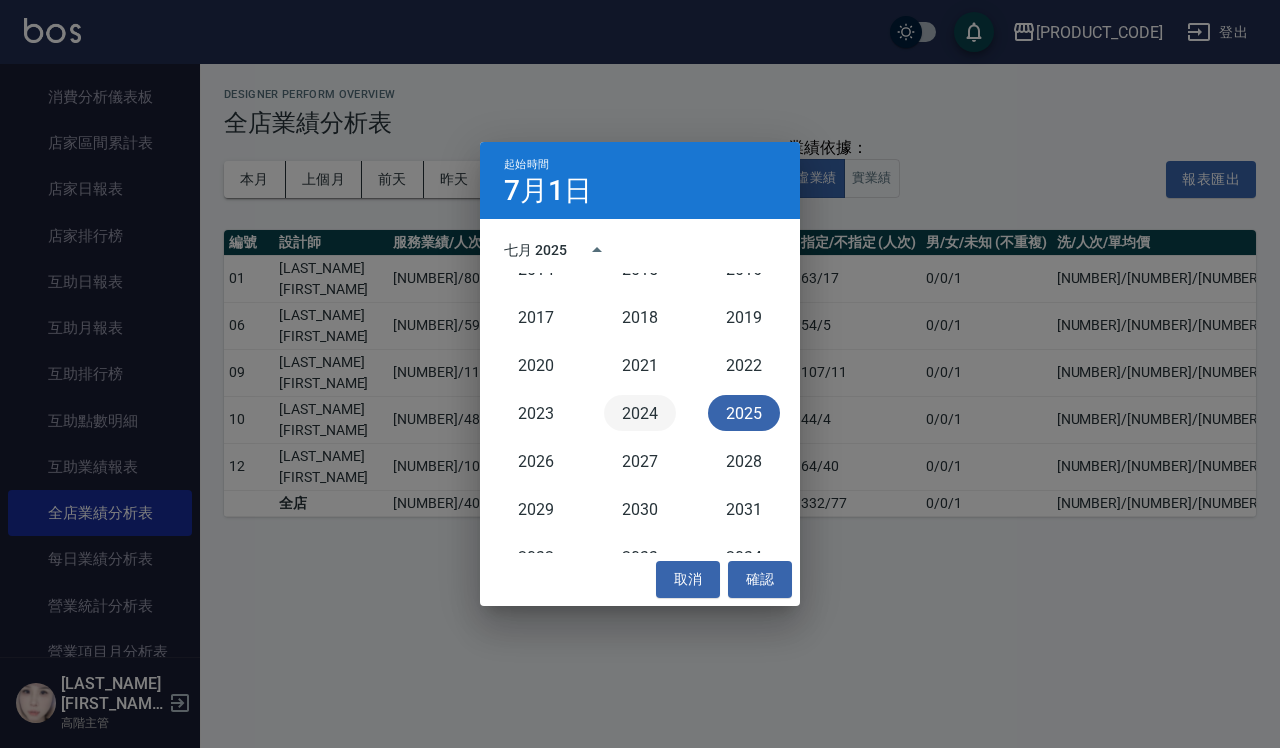click on "2024" at bounding box center [640, 413] 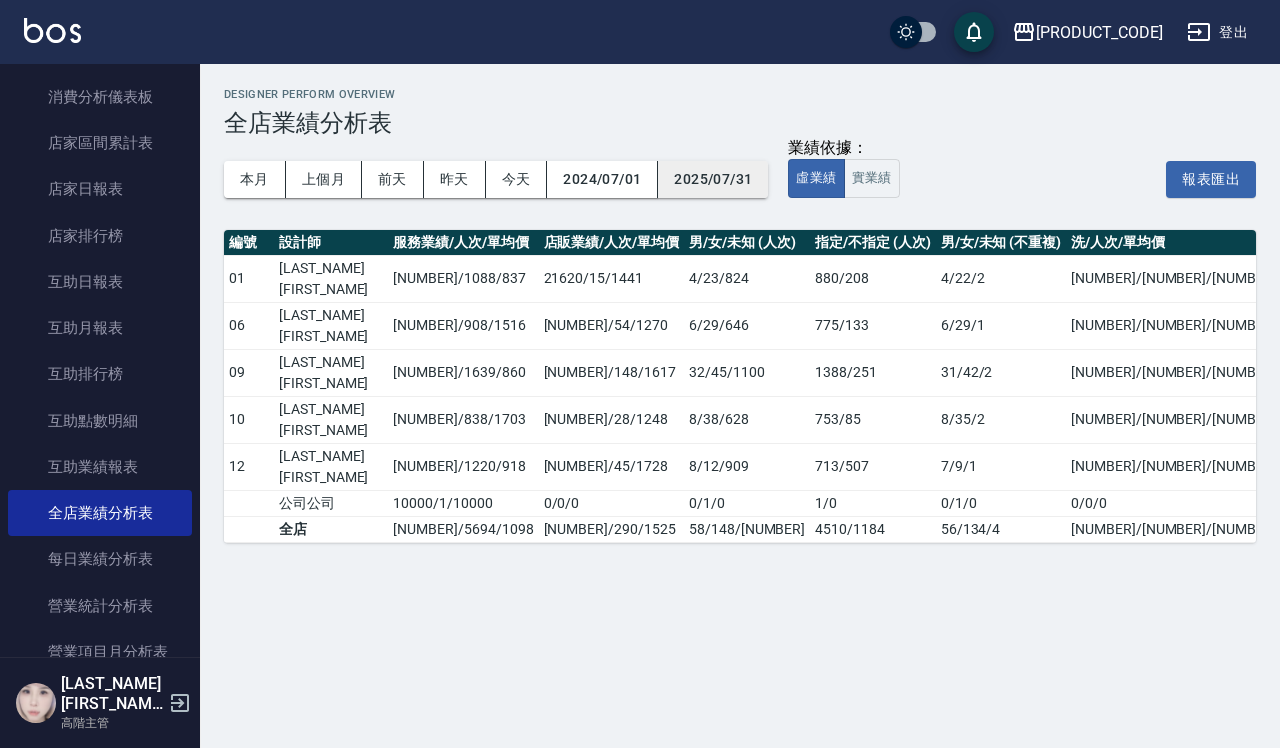 click on "2025/07/31" at bounding box center [713, 179] 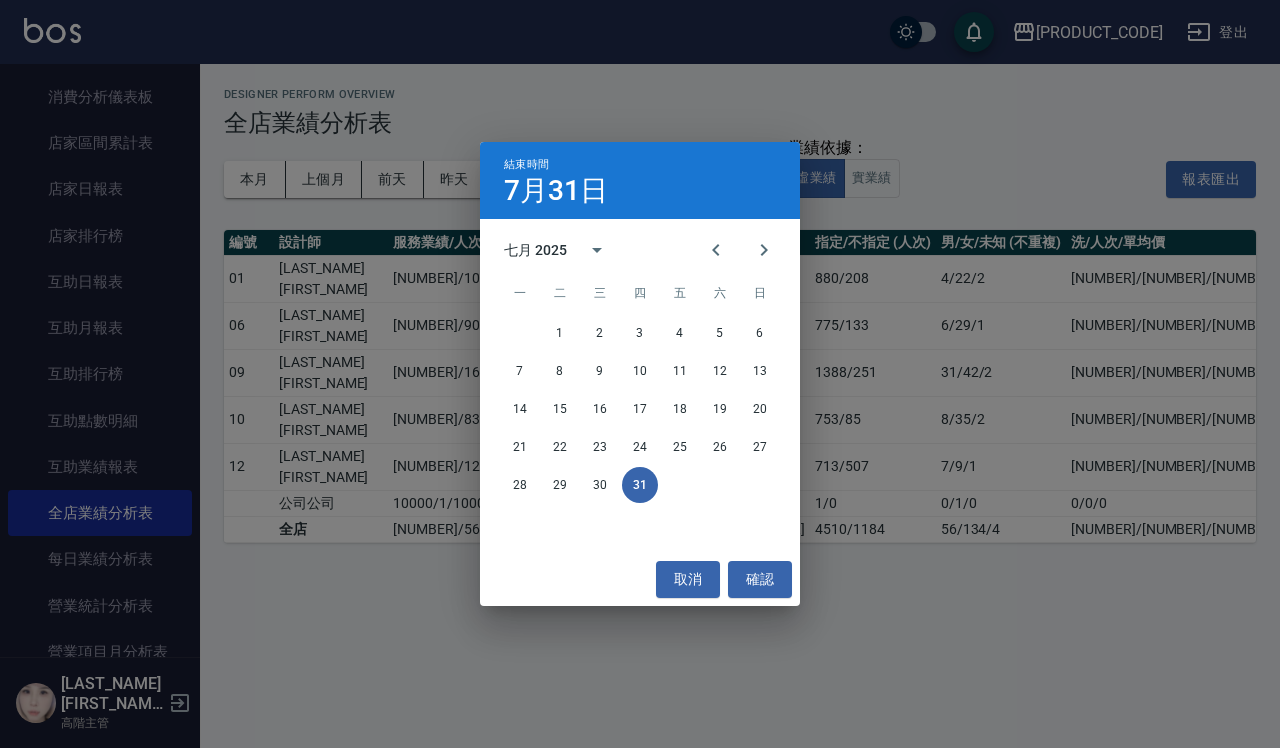 click on "七月 2025" at bounding box center (535, 250) 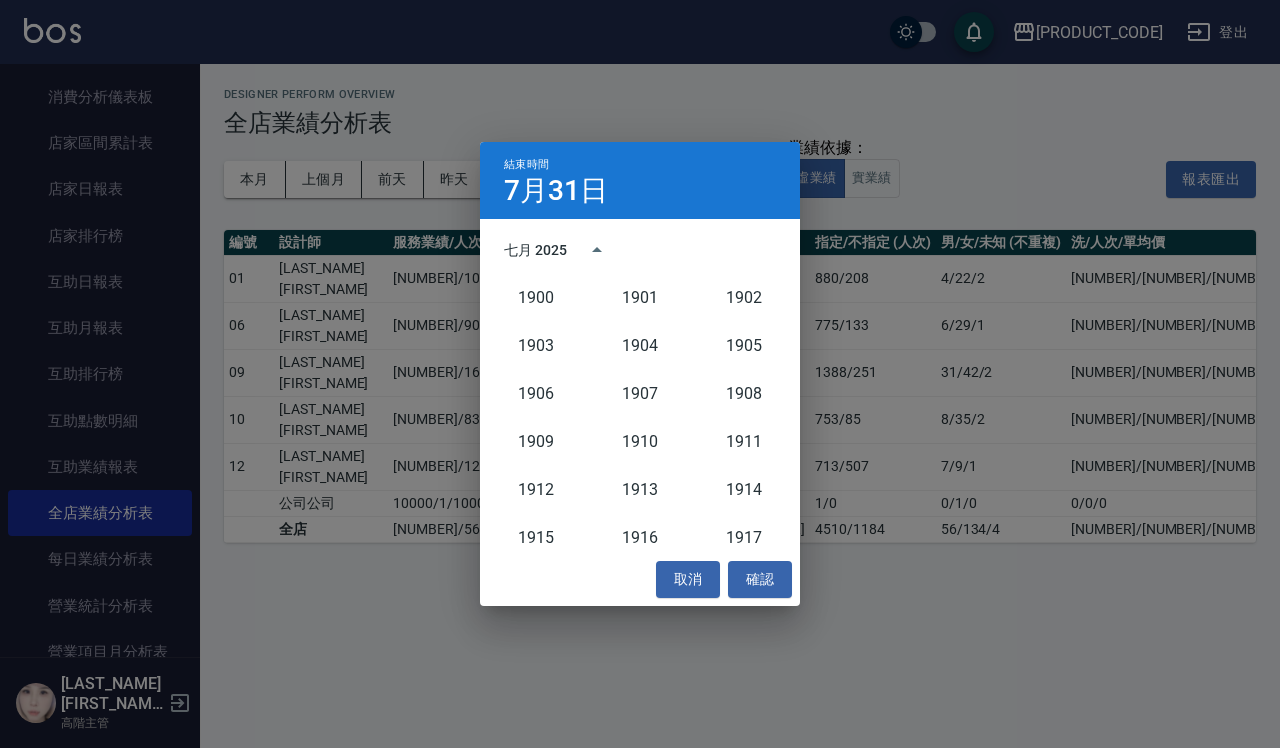 scroll, scrollTop: 1852, scrollLeft: 0, axis: vertical 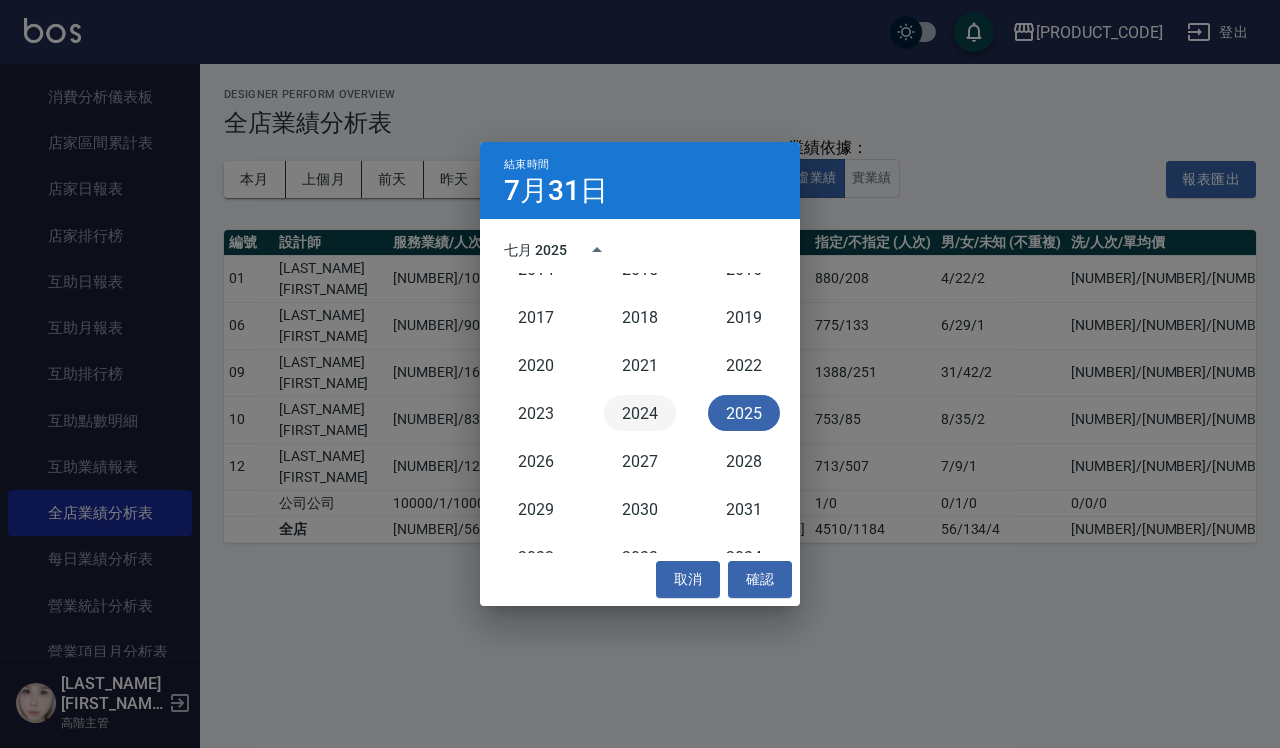 click on "2024" at bounding box center (640, 413) 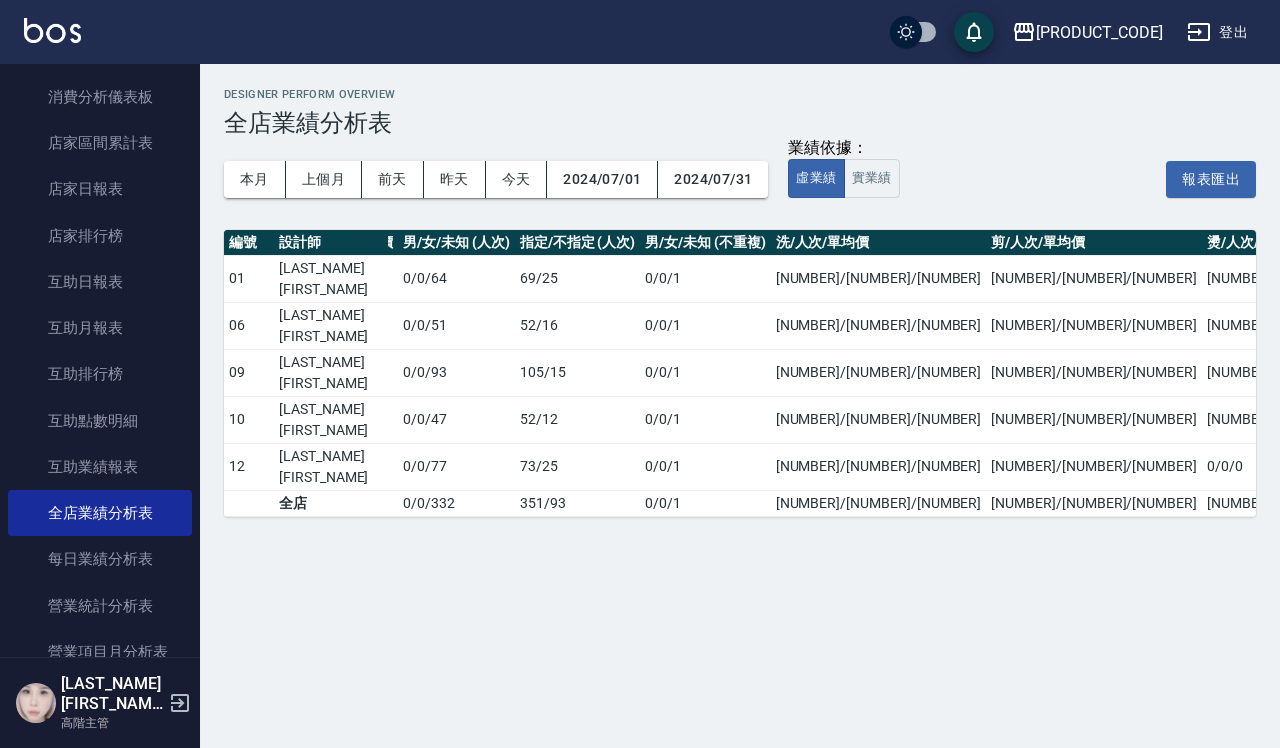 scroll, scrollTop: 0, scrollLeft: 433, axis: horizontal 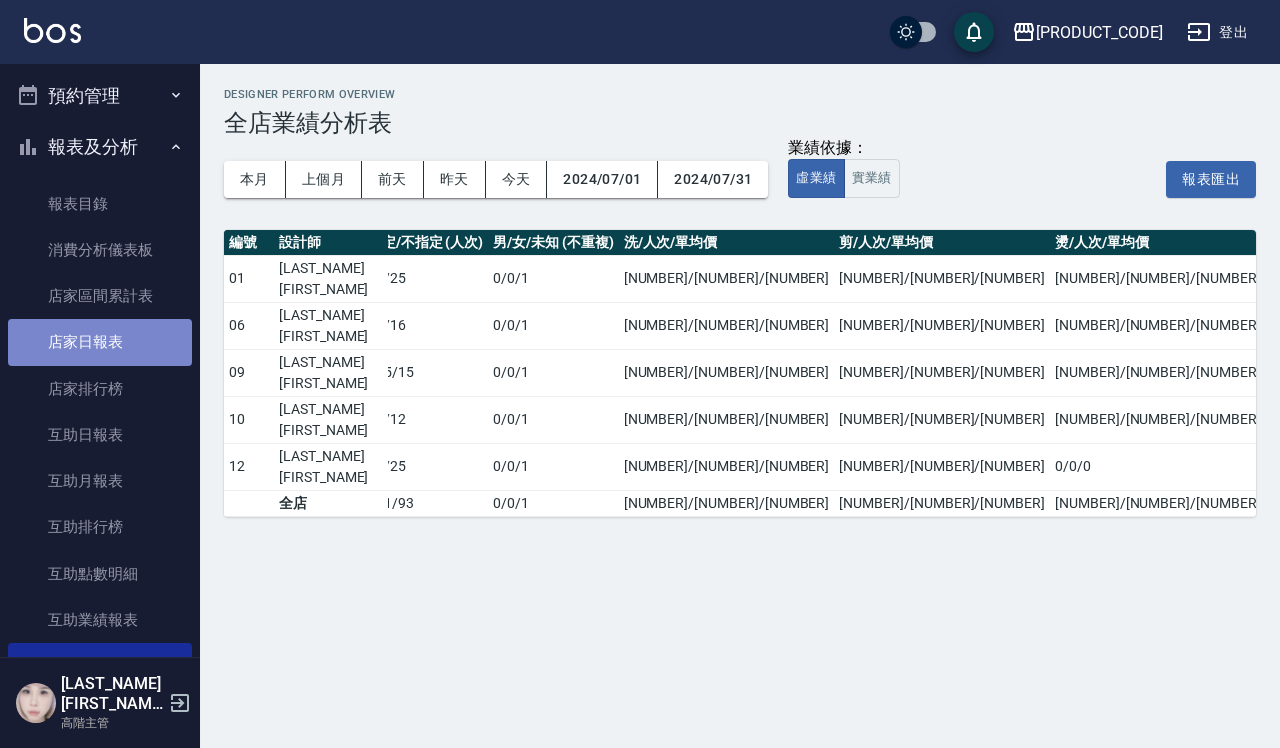 click on "店家日報表" at bounding box center (100, 342) 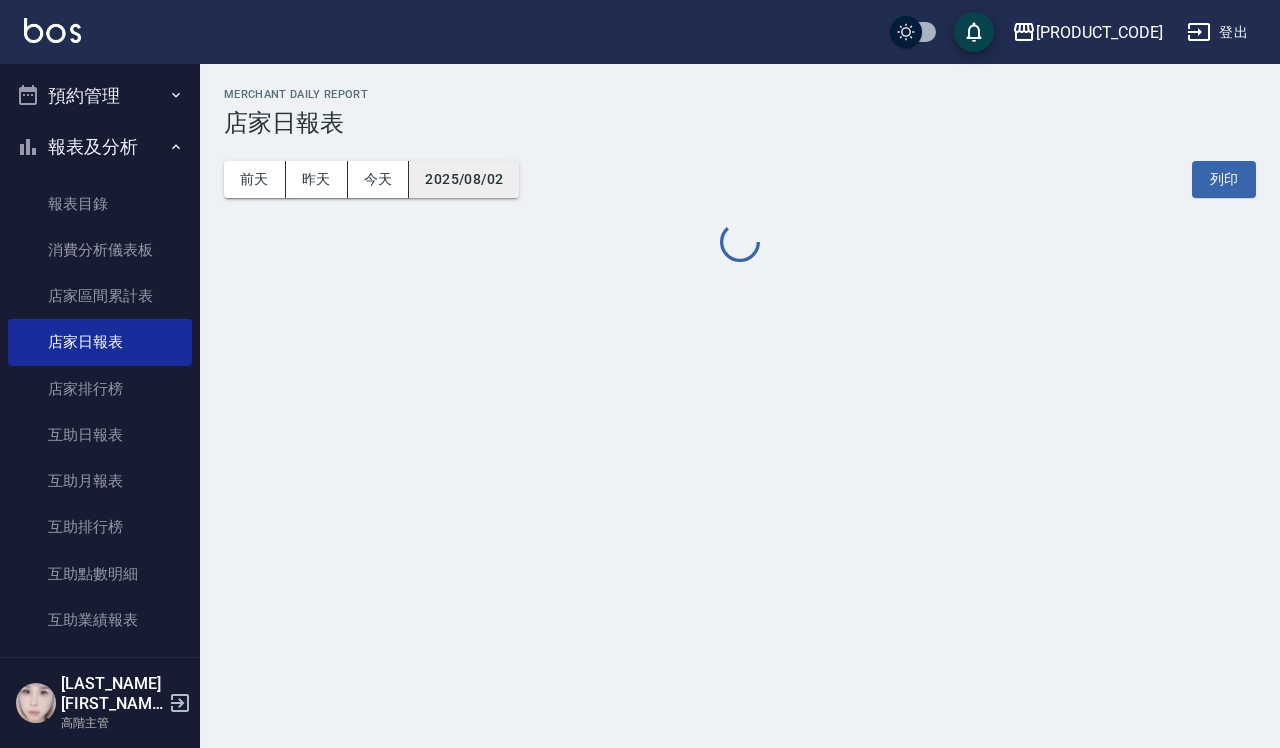 click on "2025/08/02" at bounding box center [464, 179] 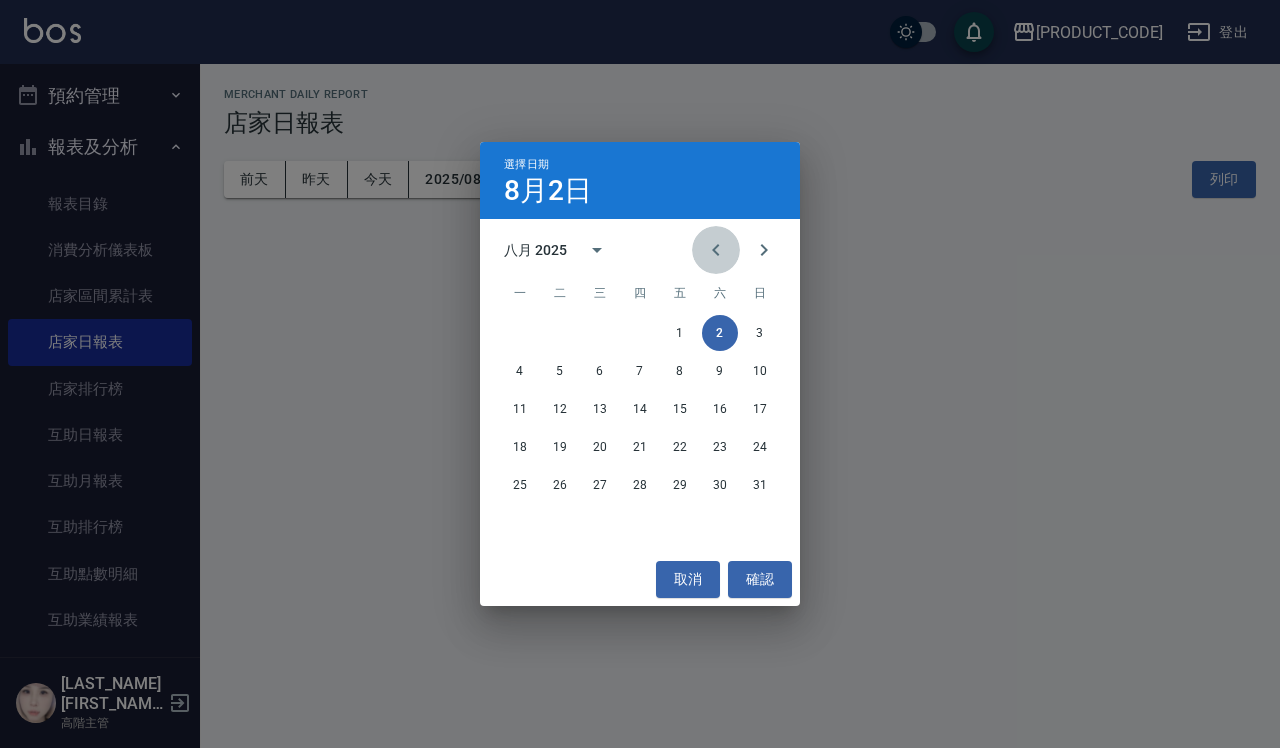 click 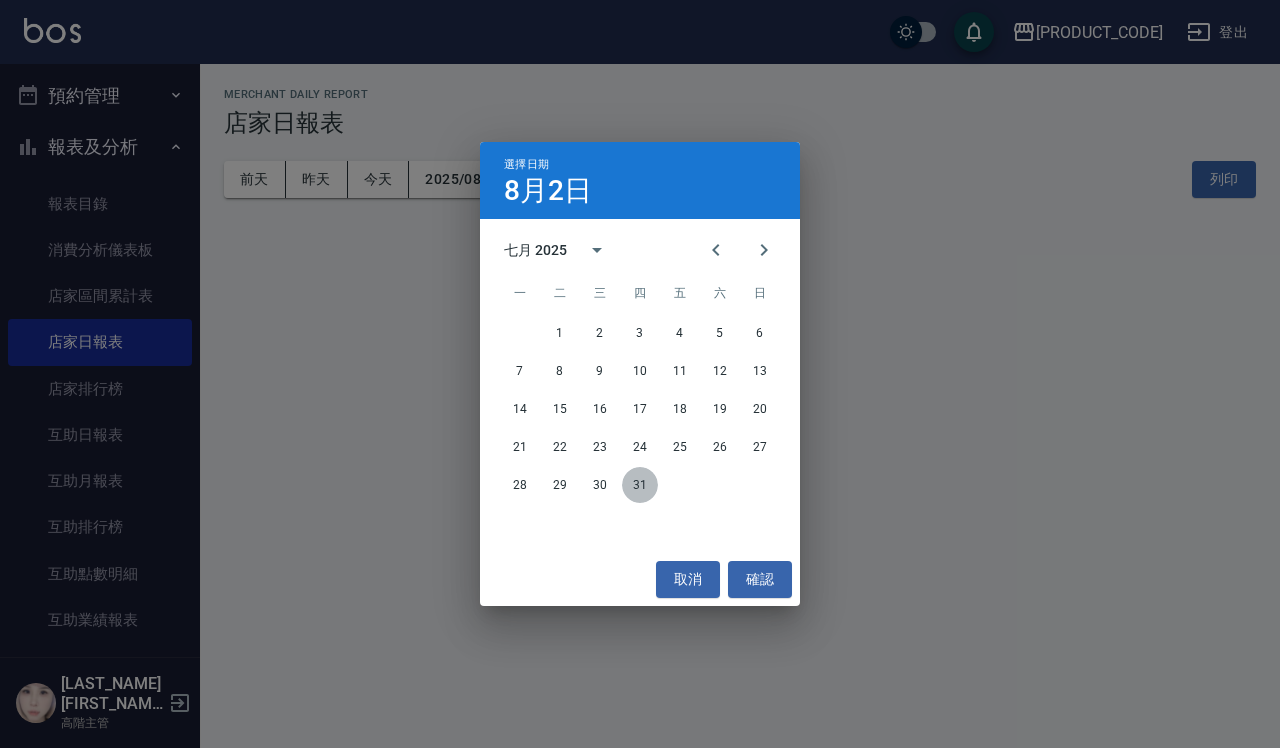 click on "31" at bounding box center [640, 485] 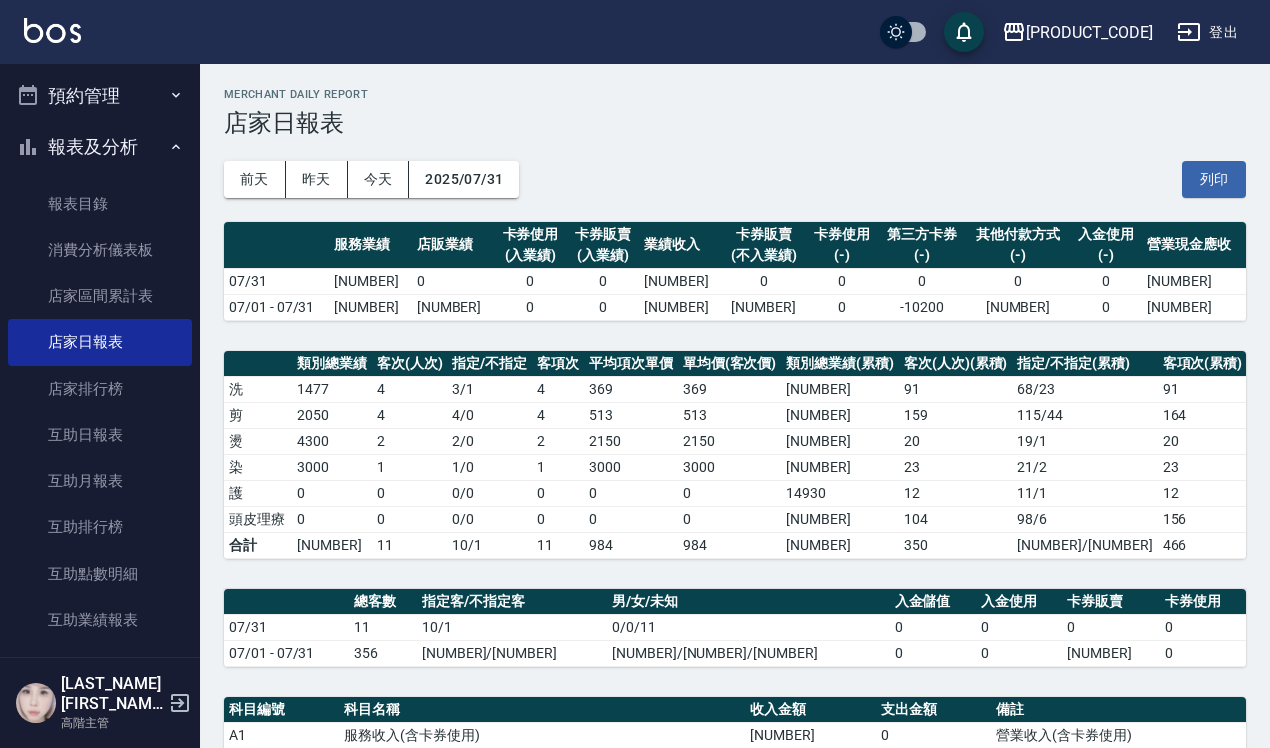 click on "登出" at bounding box center [1207, 32] 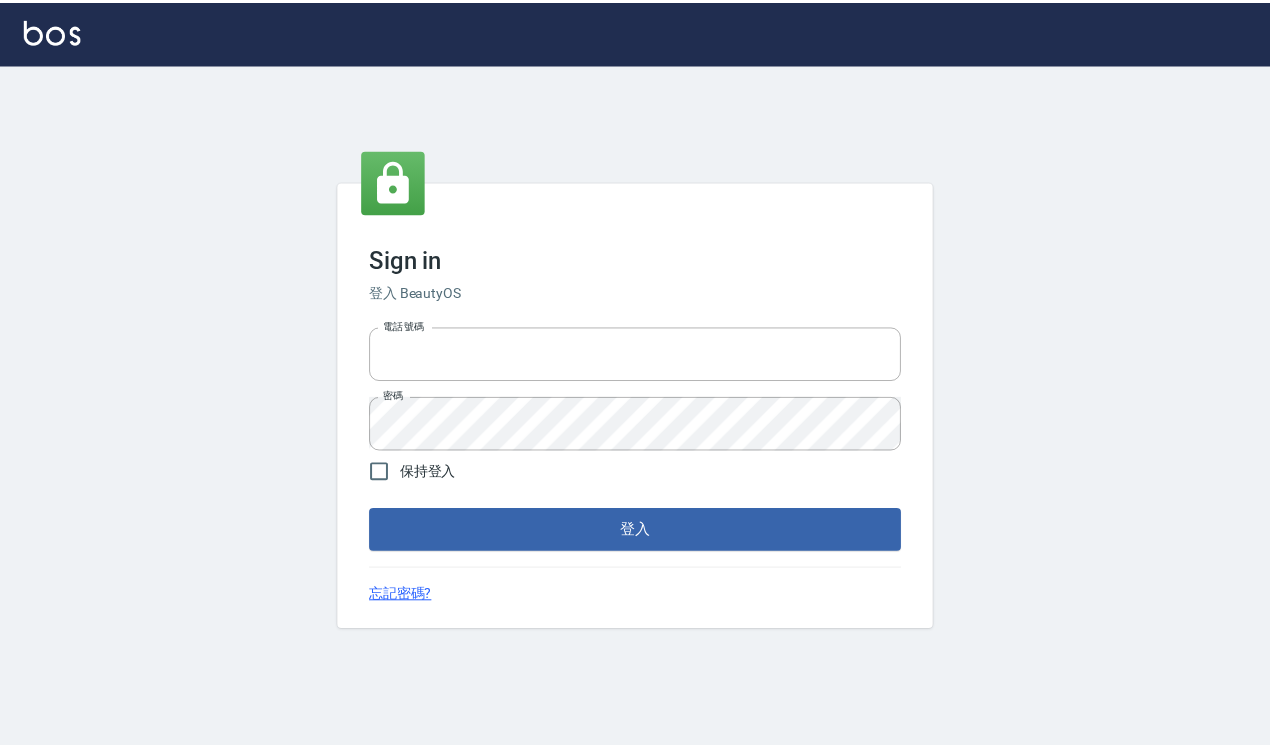 scroll, scrollTop: 0, scrollLeft: 0, axis: both 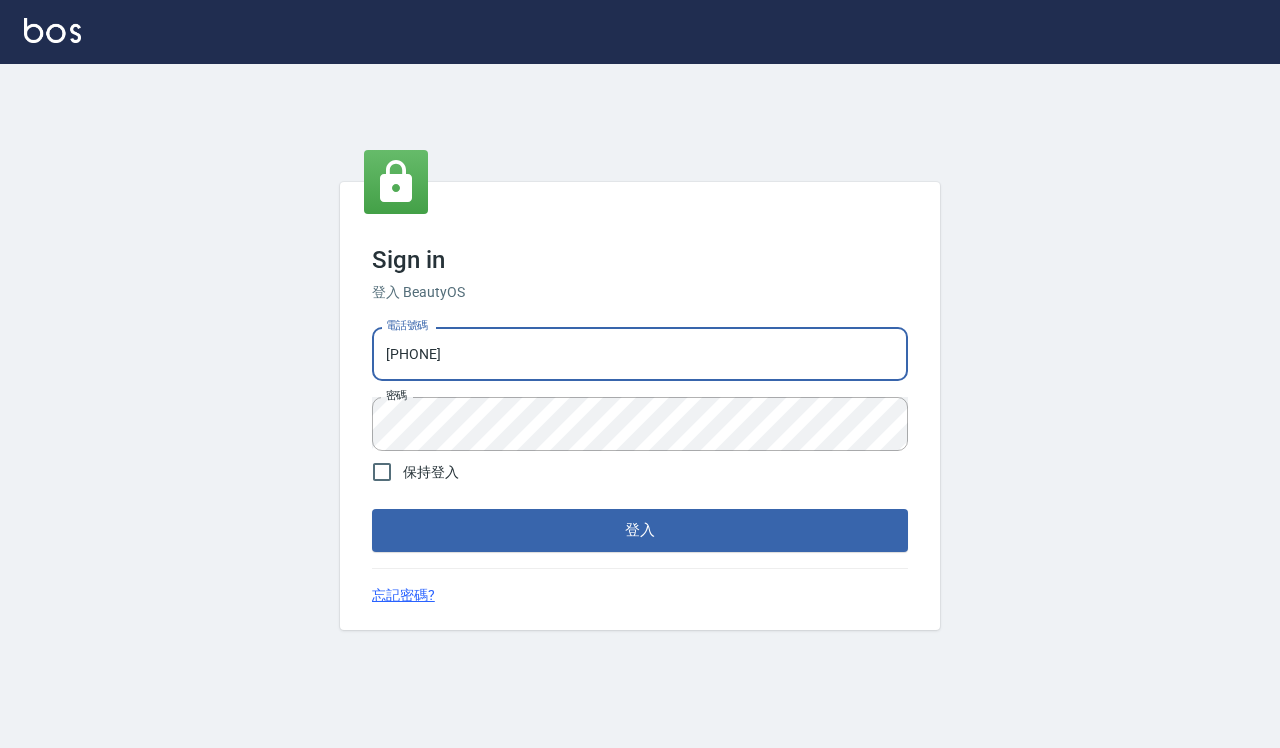 click on "[PHONE]" at bounding box center (640, 354) 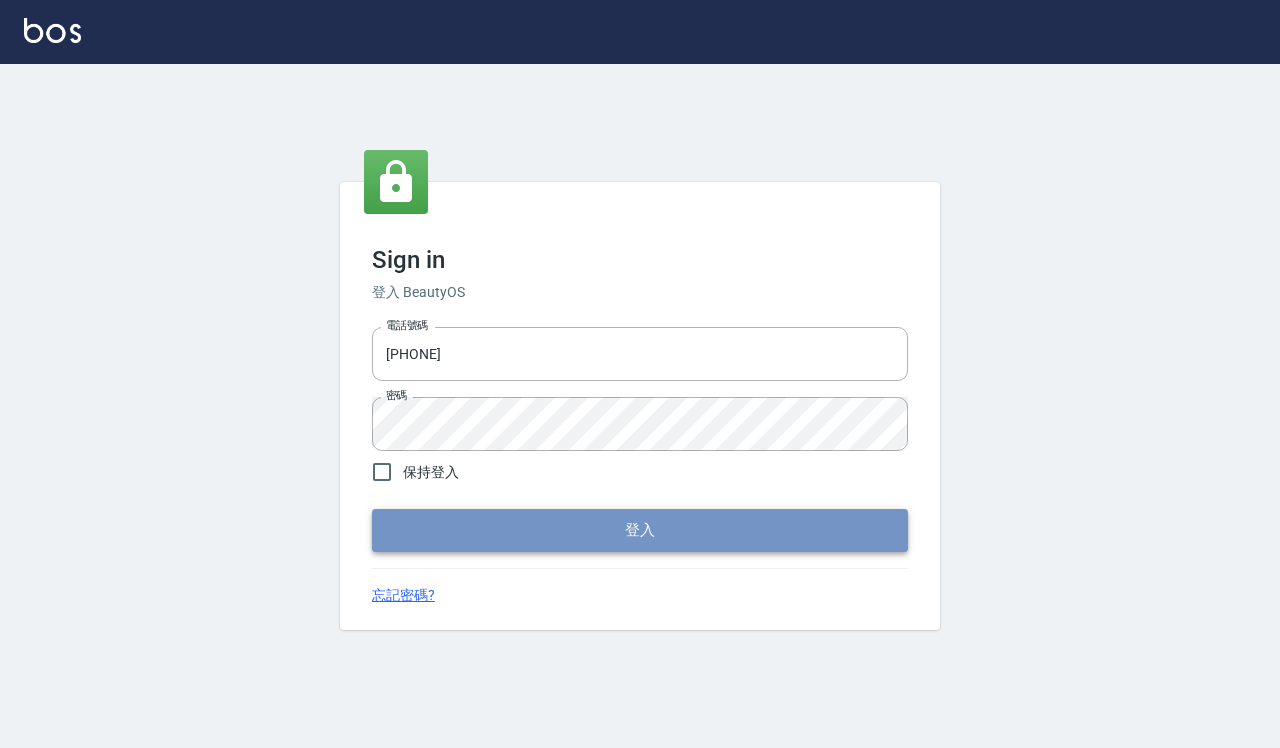 click on "登入" at bounding box center (640, 530) 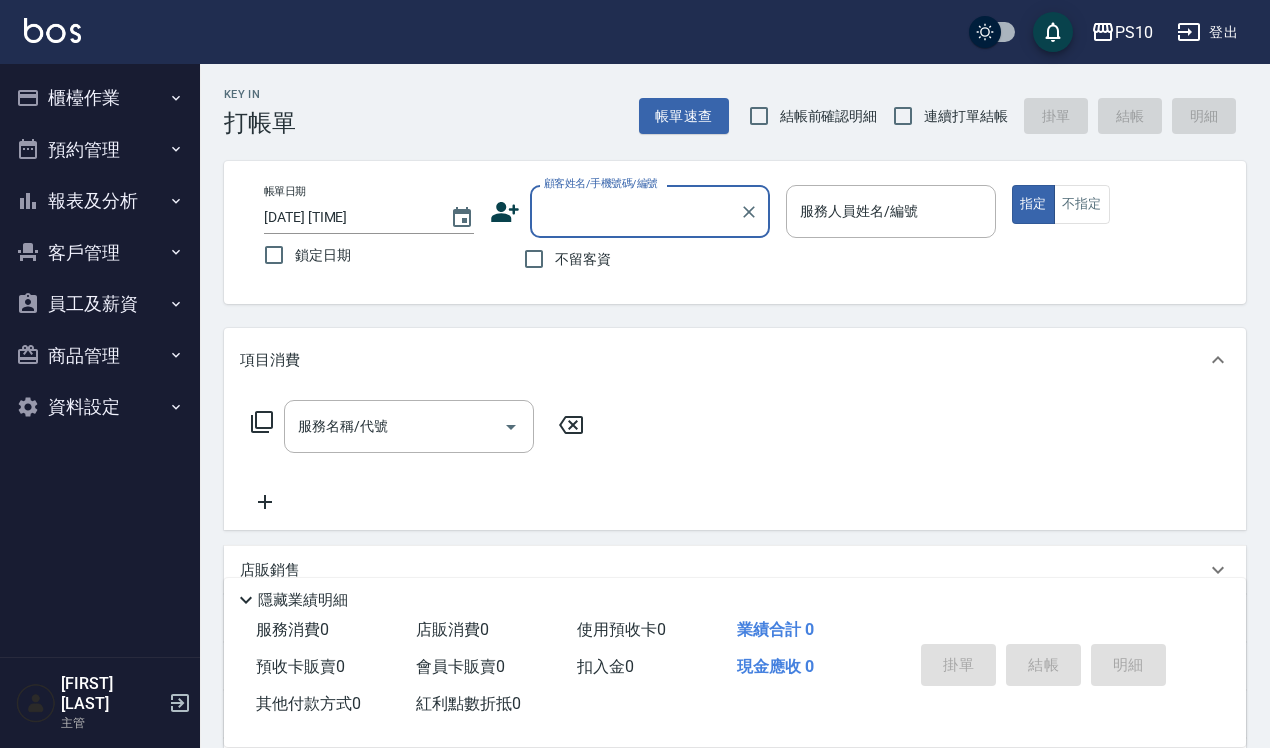 click on "櫃檯作業" at bounding box center [100, 98] 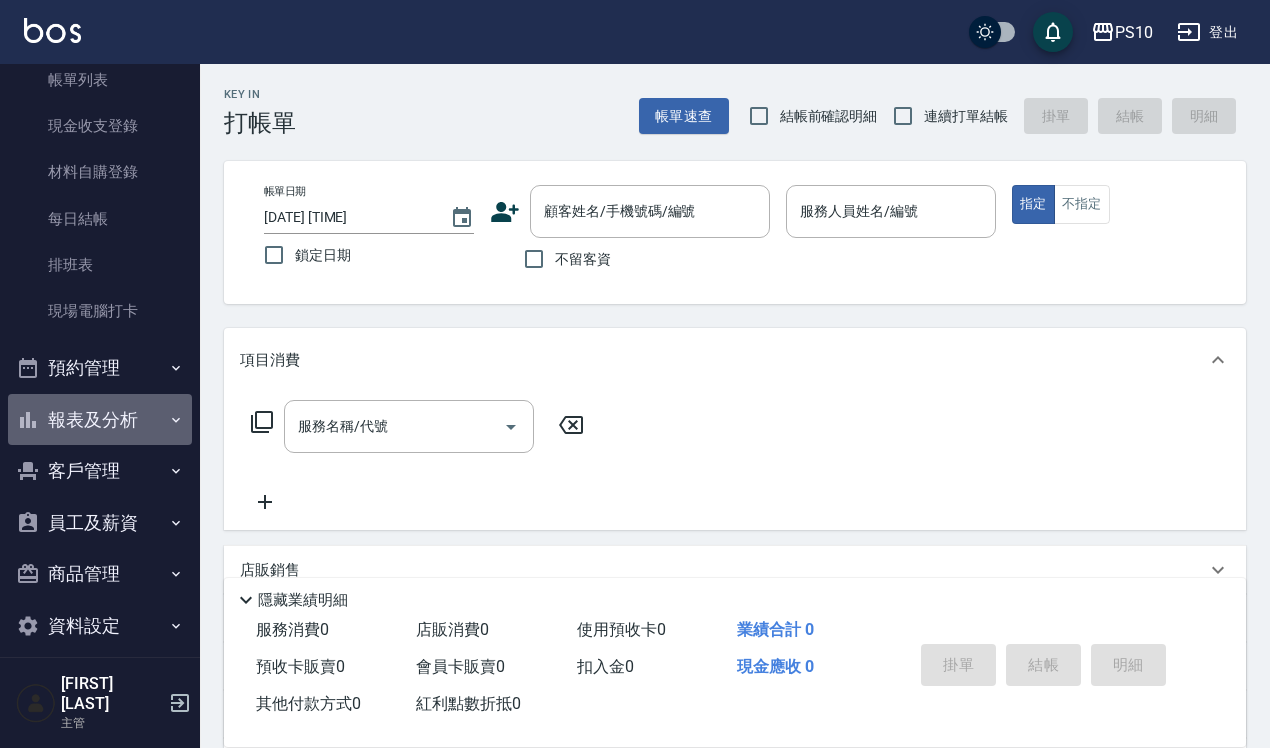 click on "報表及分析" at bounding box center [100, 420] 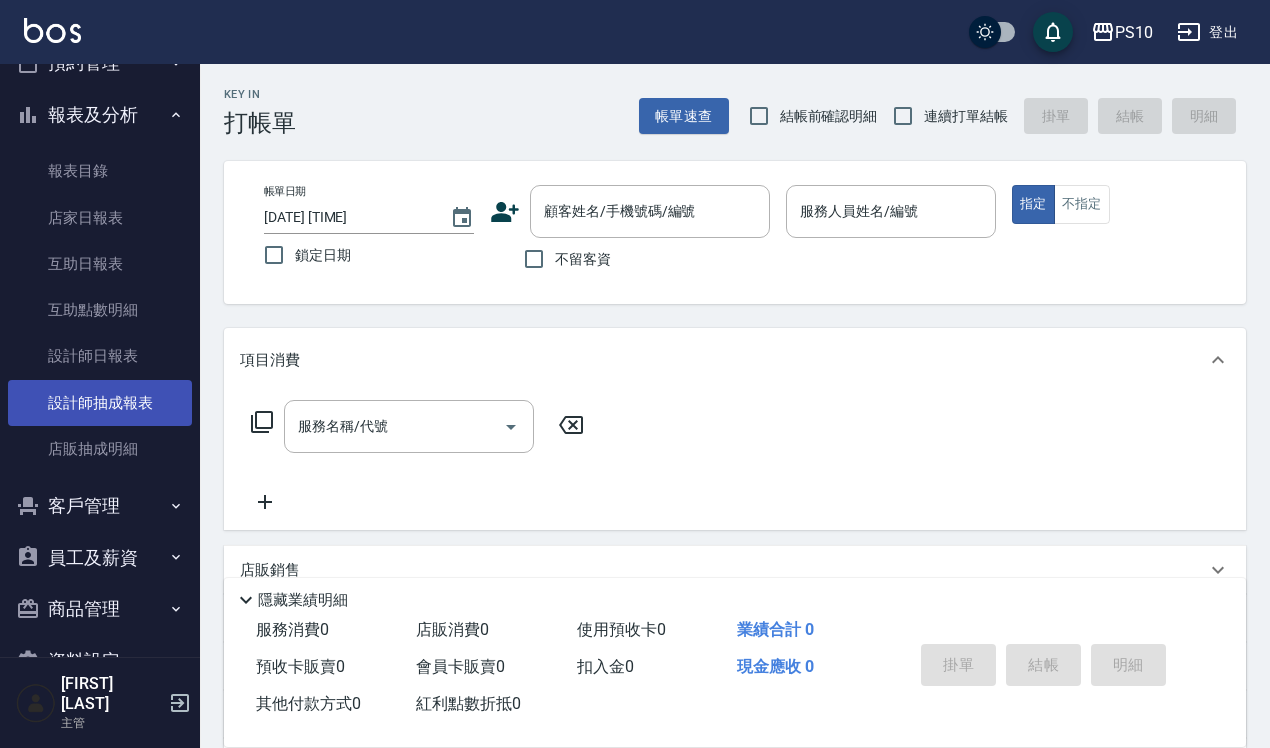 scroll, scrollTop: 461, scrollLeft: 0, axis: vertical 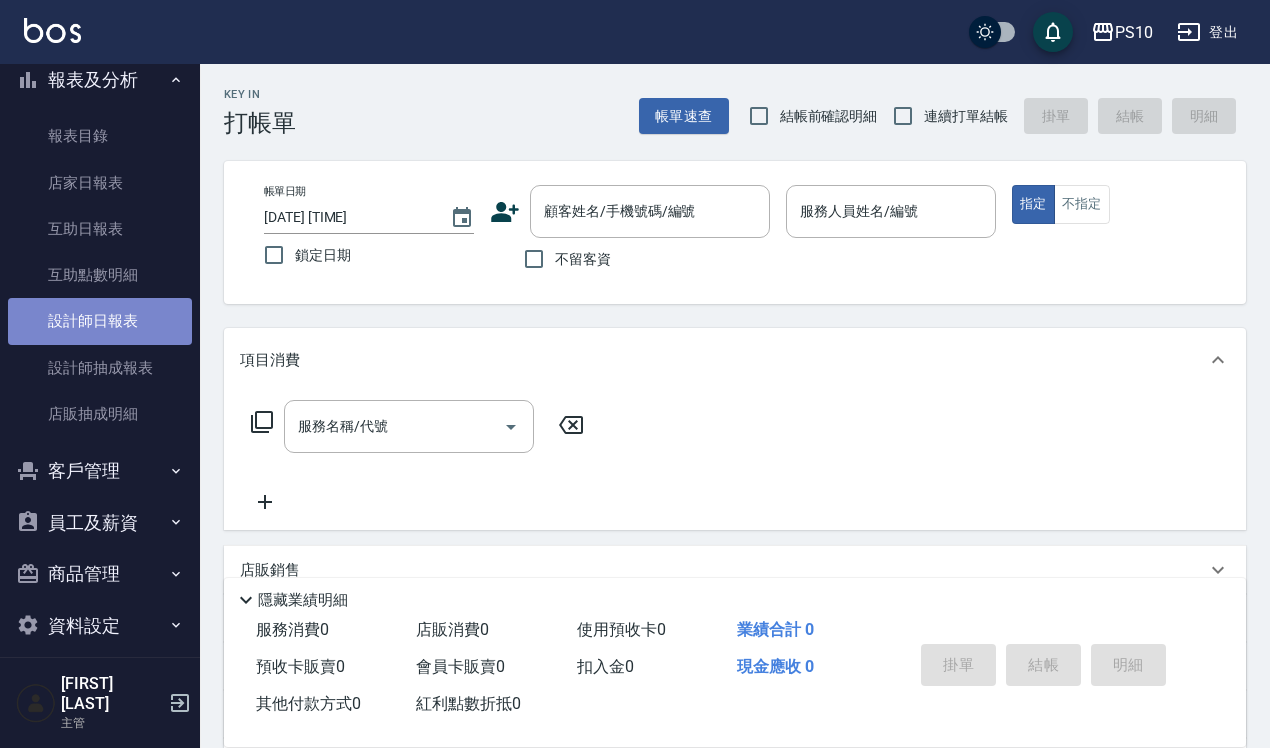 click on "設計師日報表" at bounding box center (100, 321) 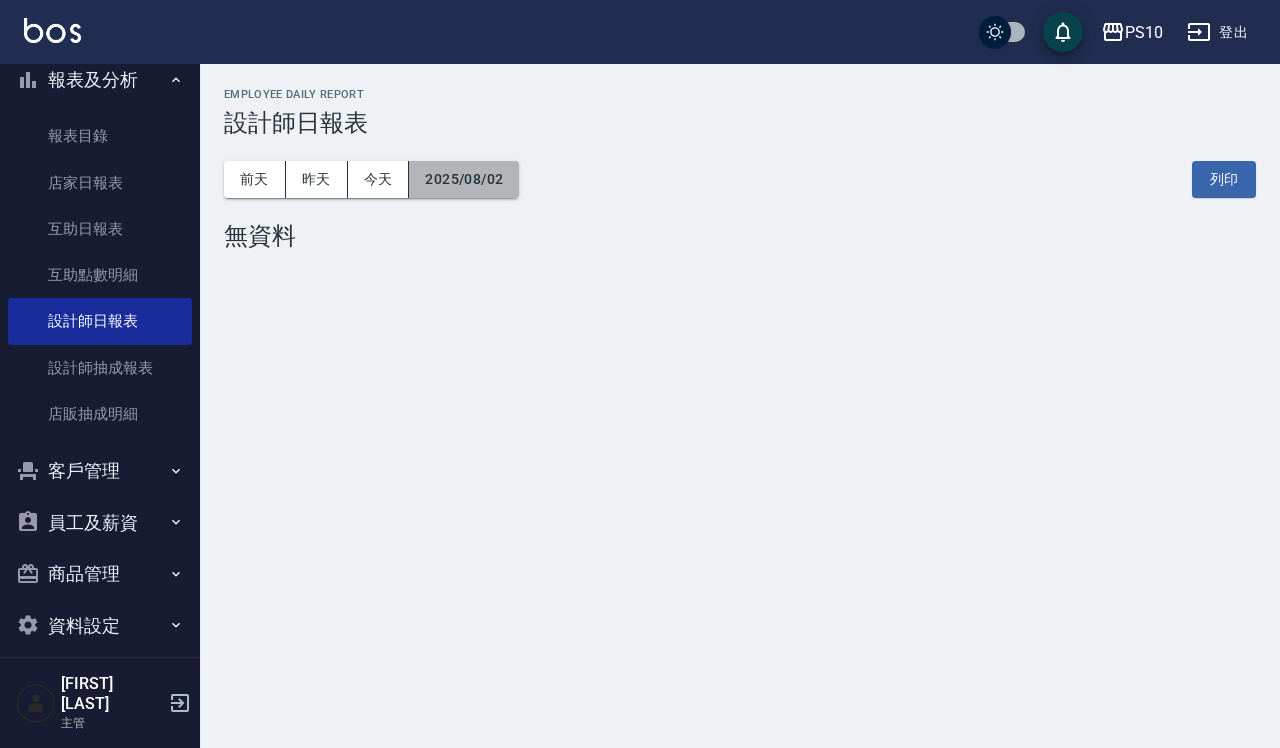 click on "2025/08/02" at bounding box center (464, 179) 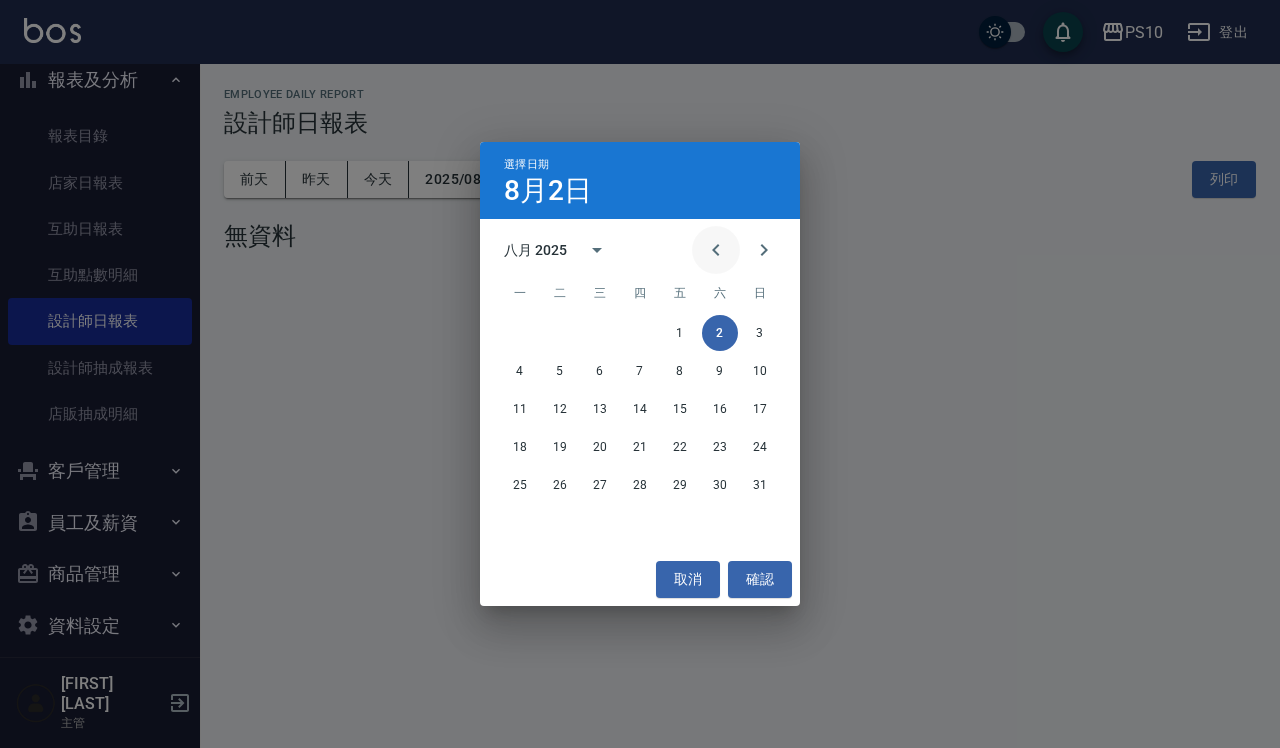 click 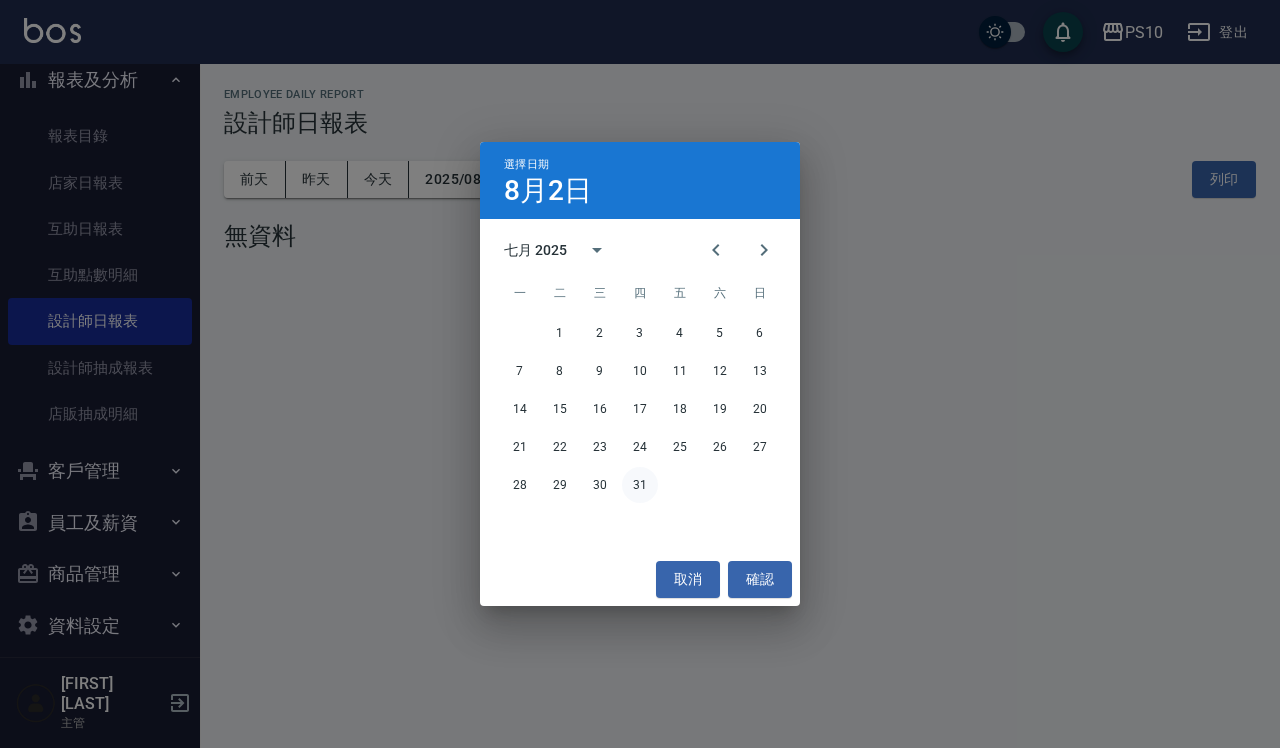 click on "31" at bounding box center [640, 485] 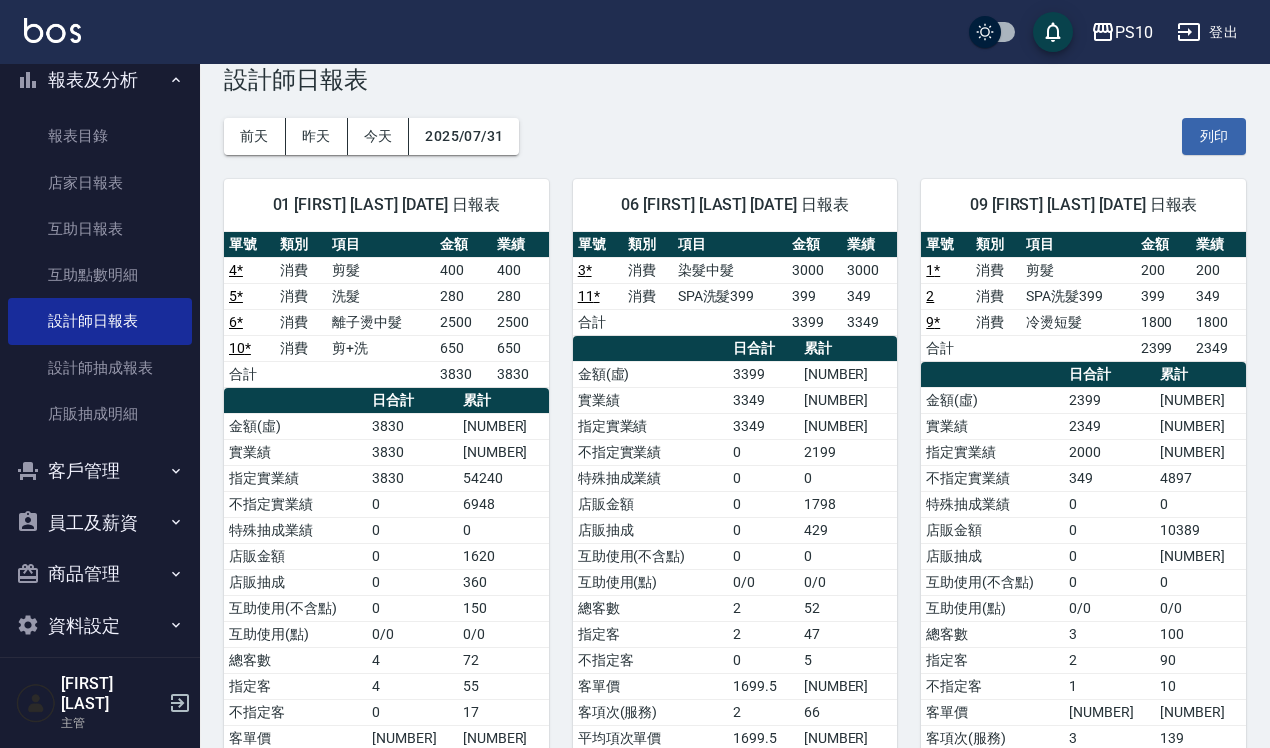 scroll, scrollTop: 0, scrollLeft: 0, axis: both 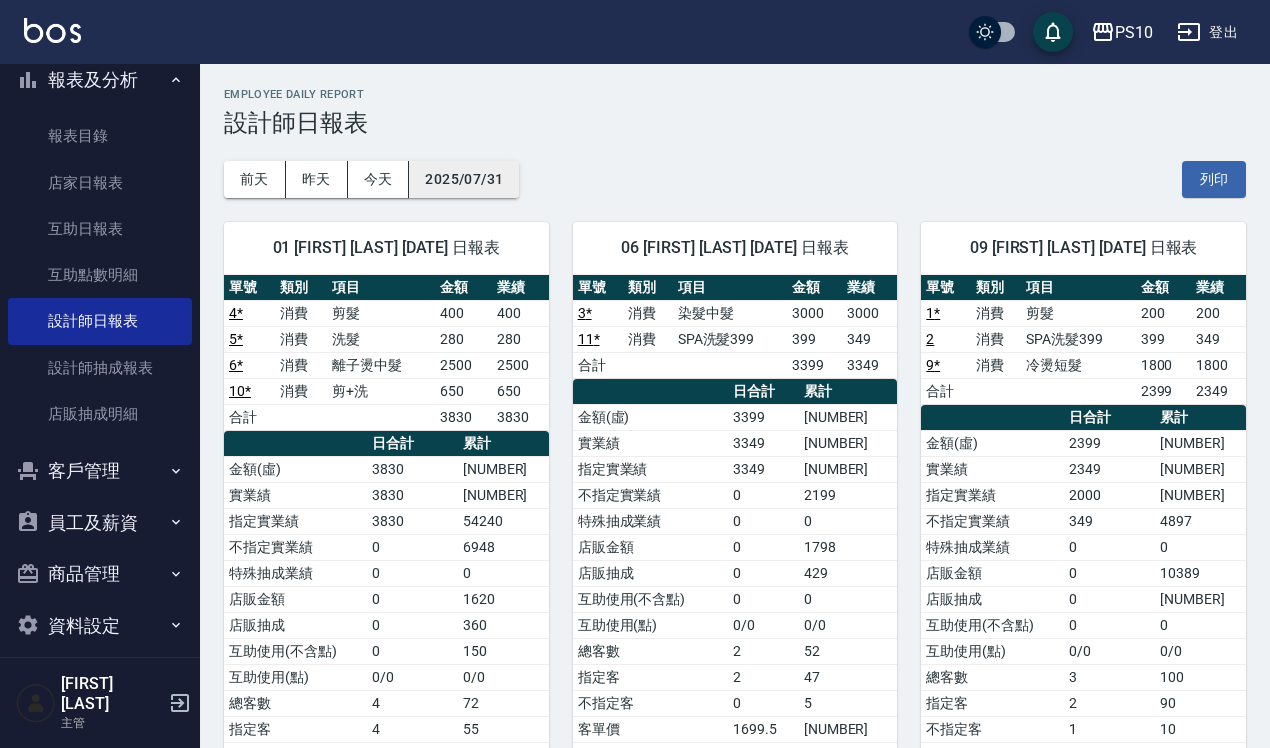 click on "2025/07/31" at bounding box center [464, 179] 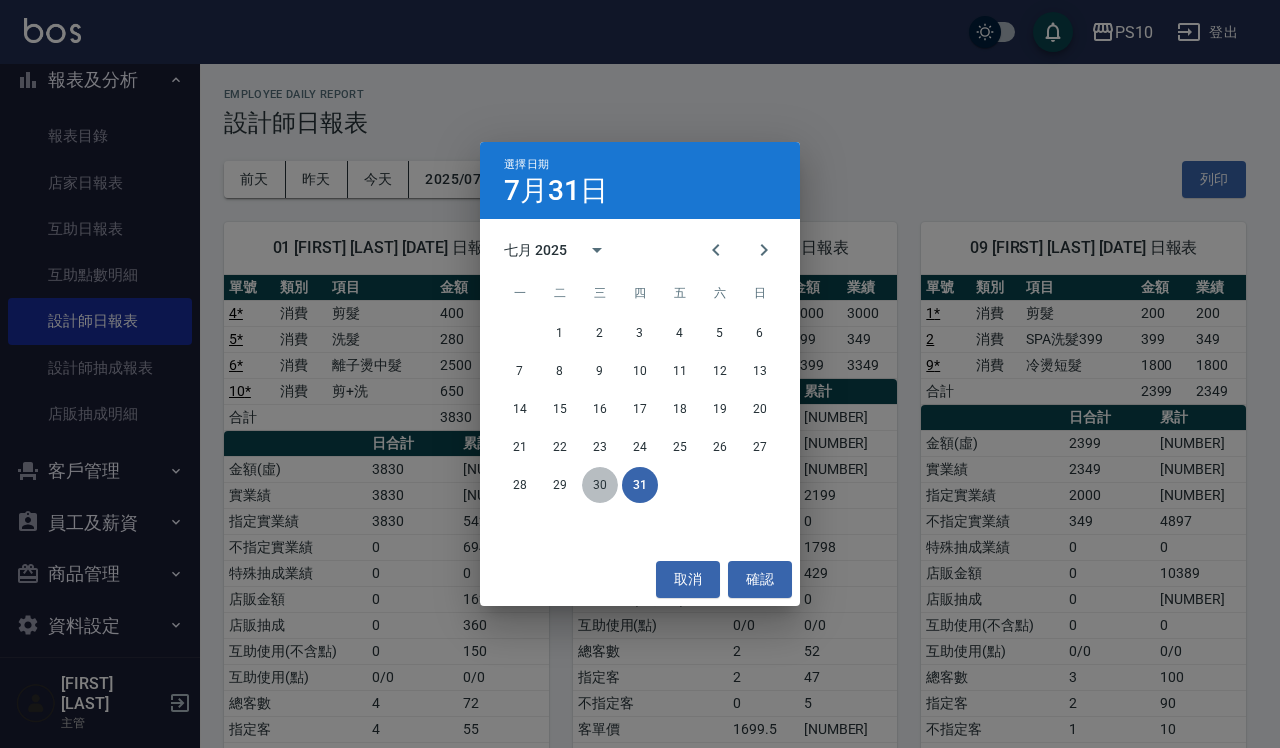 click on "30" at bounding box center (600, 485) 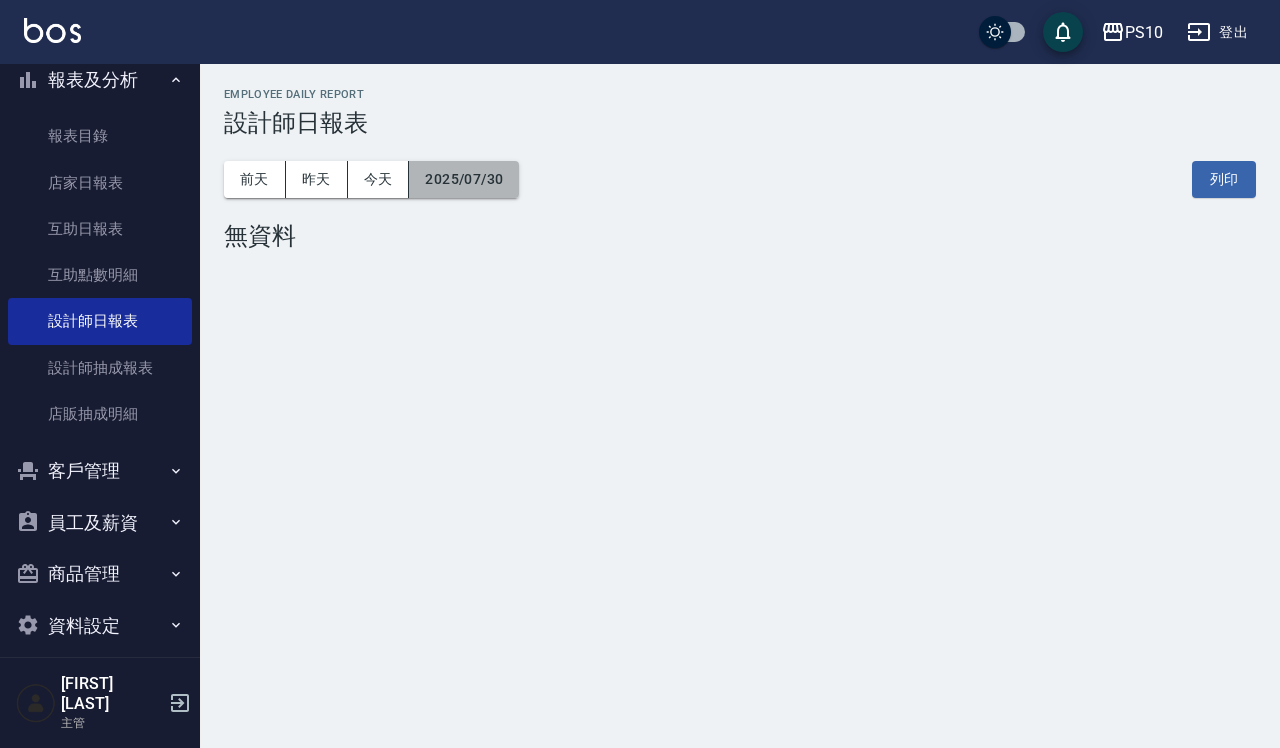click on "2025/07/30" at bounding box center [464, 179] 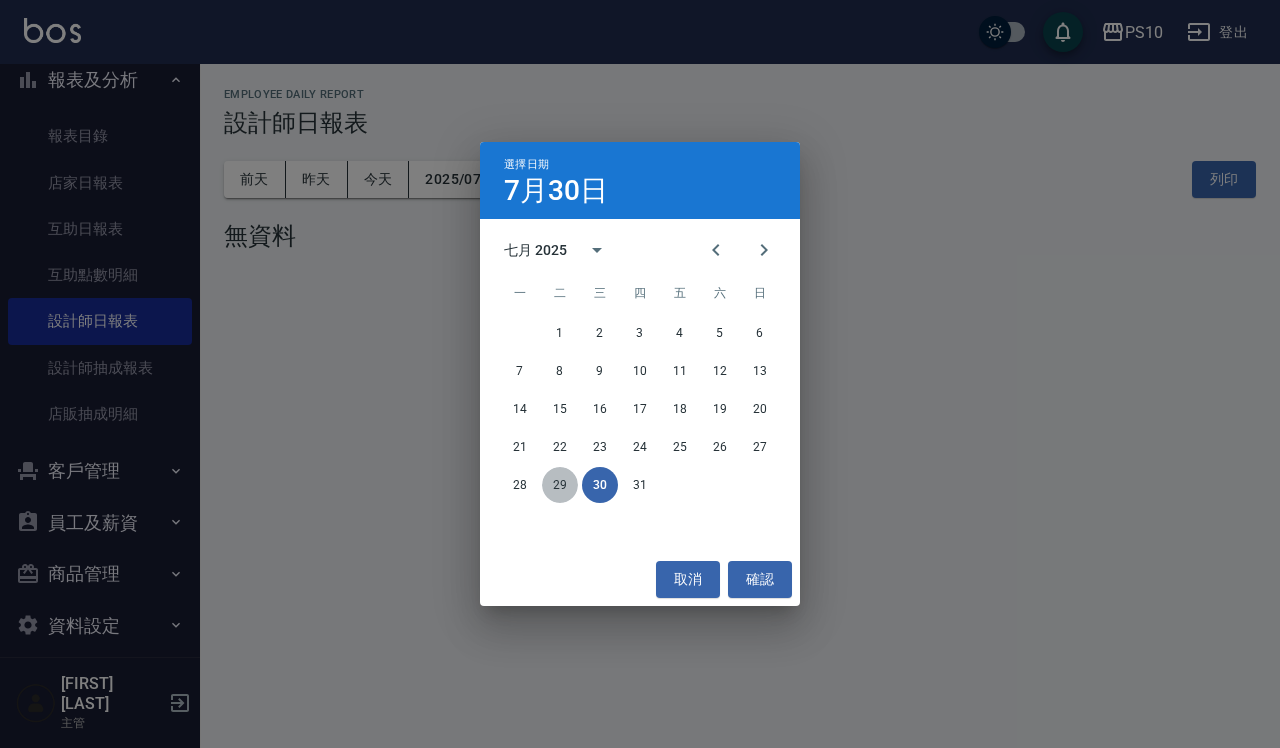 click on "29" at bounding box center (560, 485) 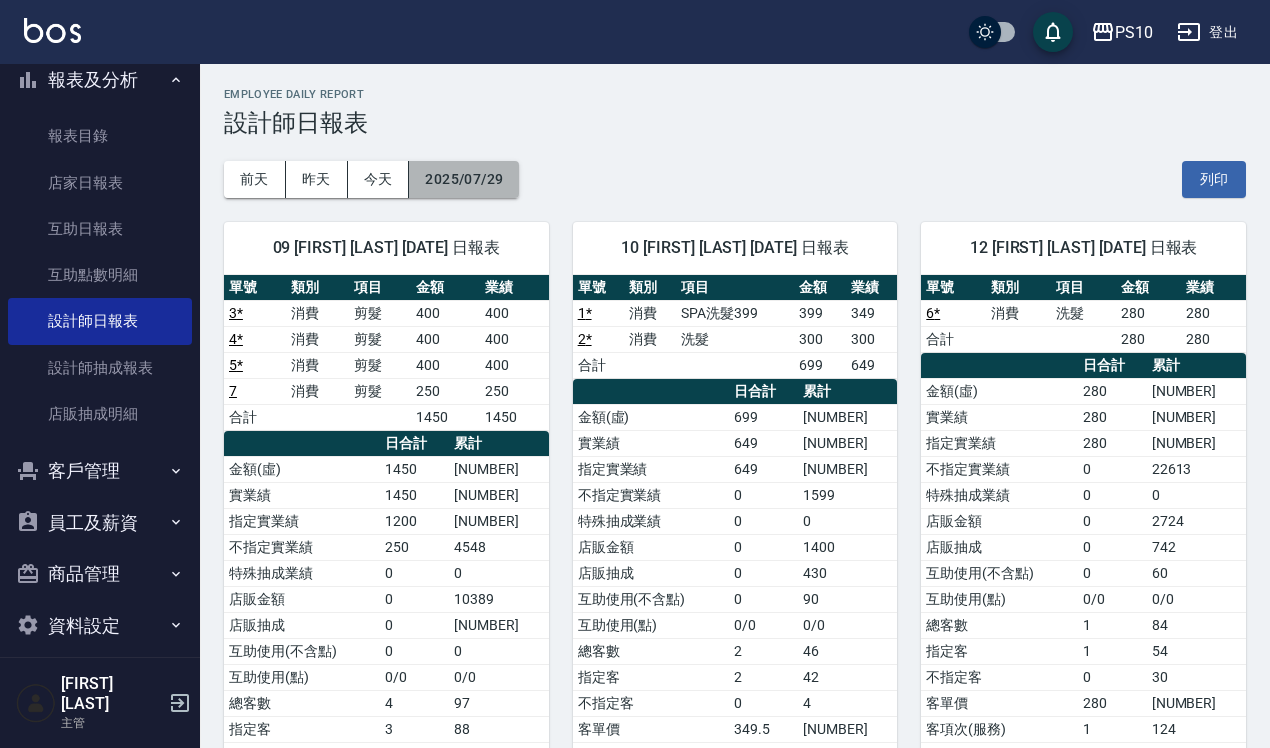 click on "2025/07/29" at bounding box center (464, 179) 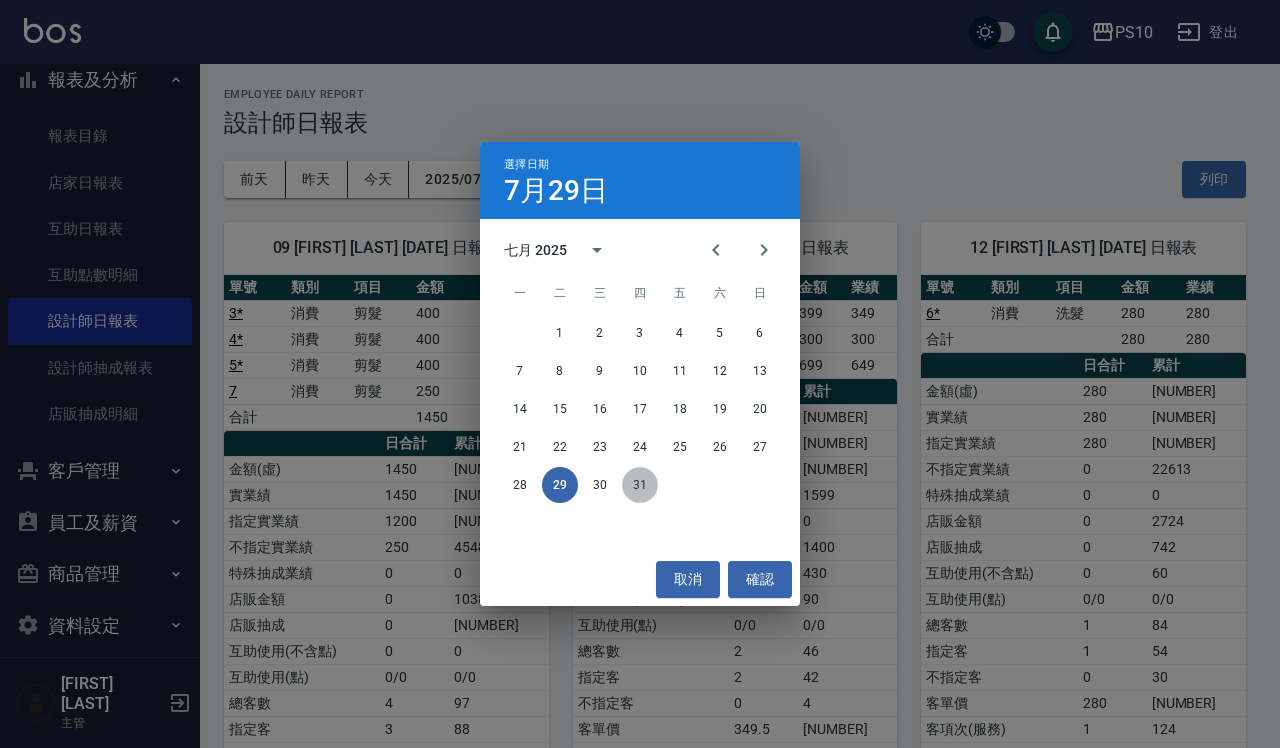click on "31" at bounding box center (640, 485) 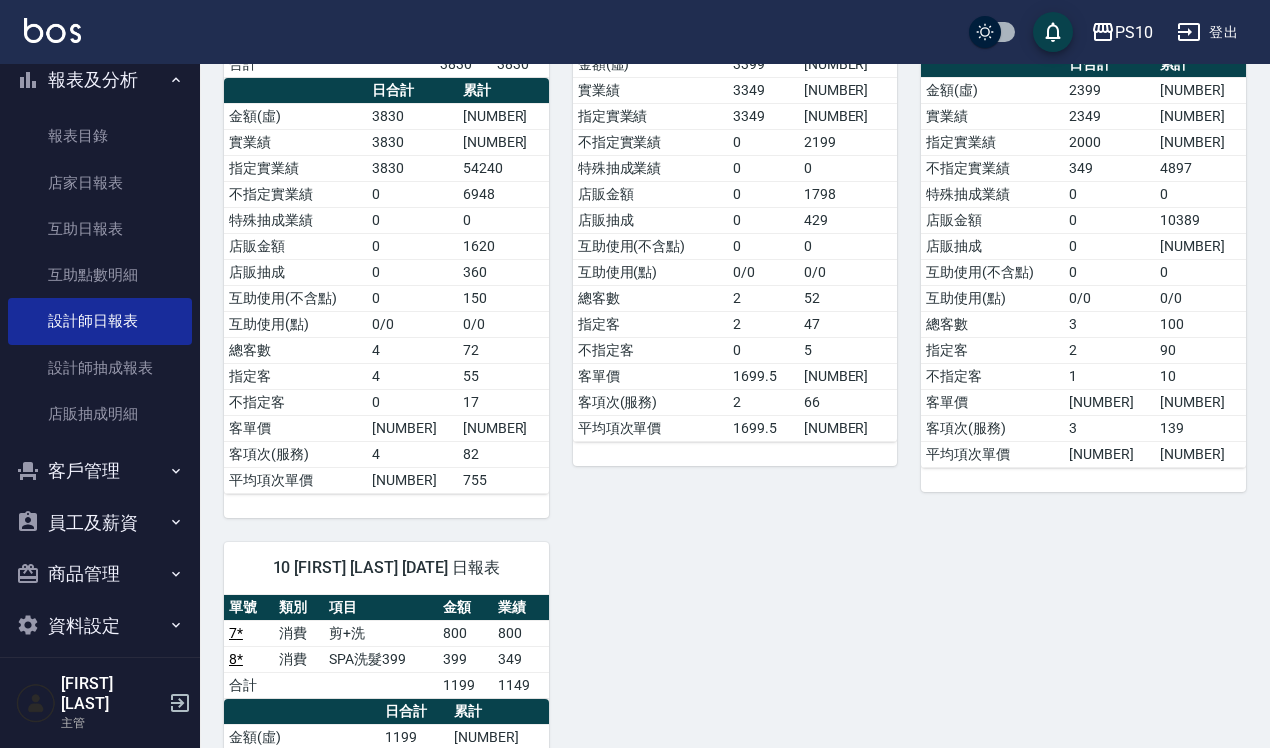 scroll, scrollTop: 0, scrollLeft: 0, axis: both 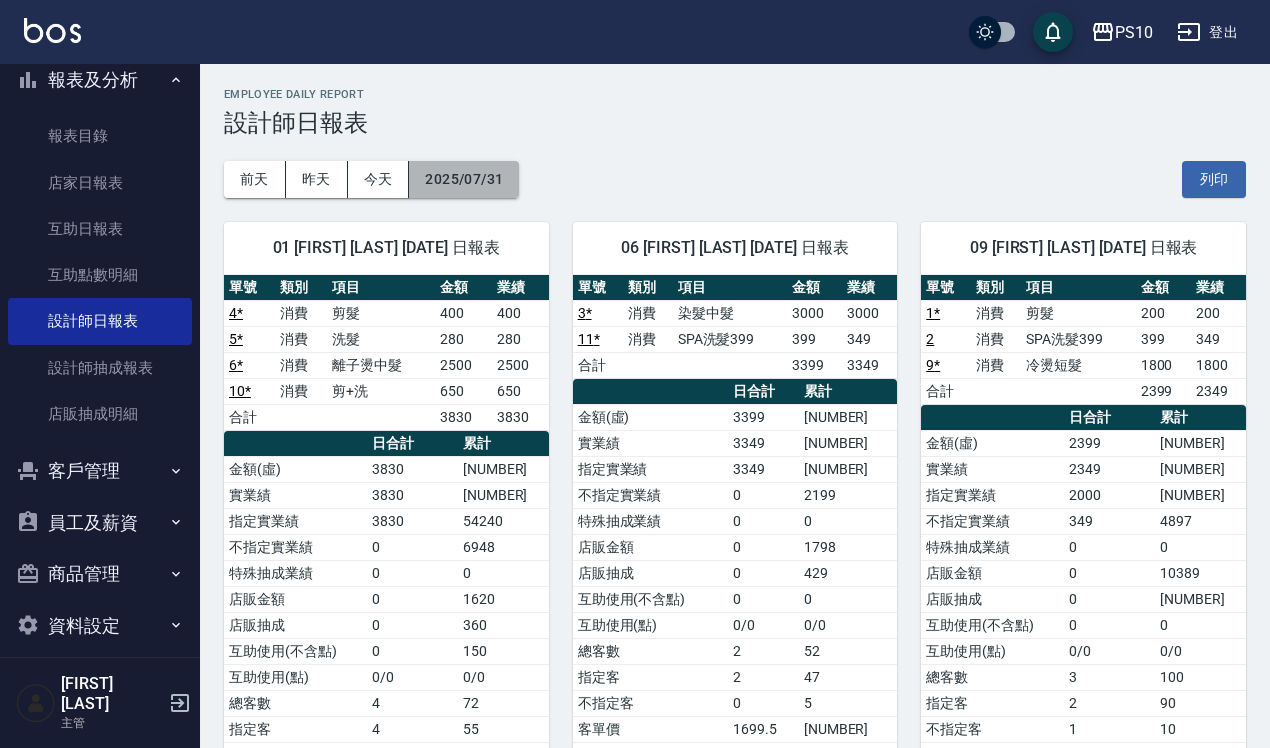 click on "2025/07/31" at bounding box center (464, 179) 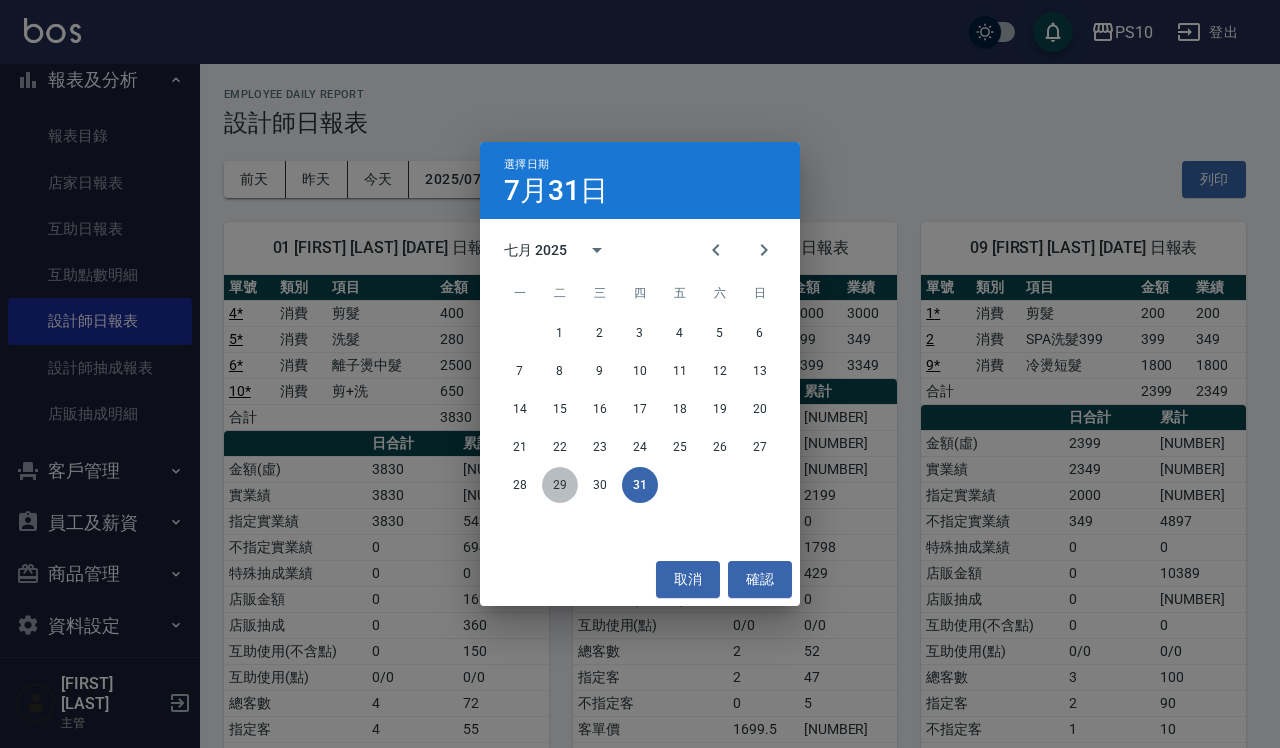 click on "29" at bounding box center (560, 485) 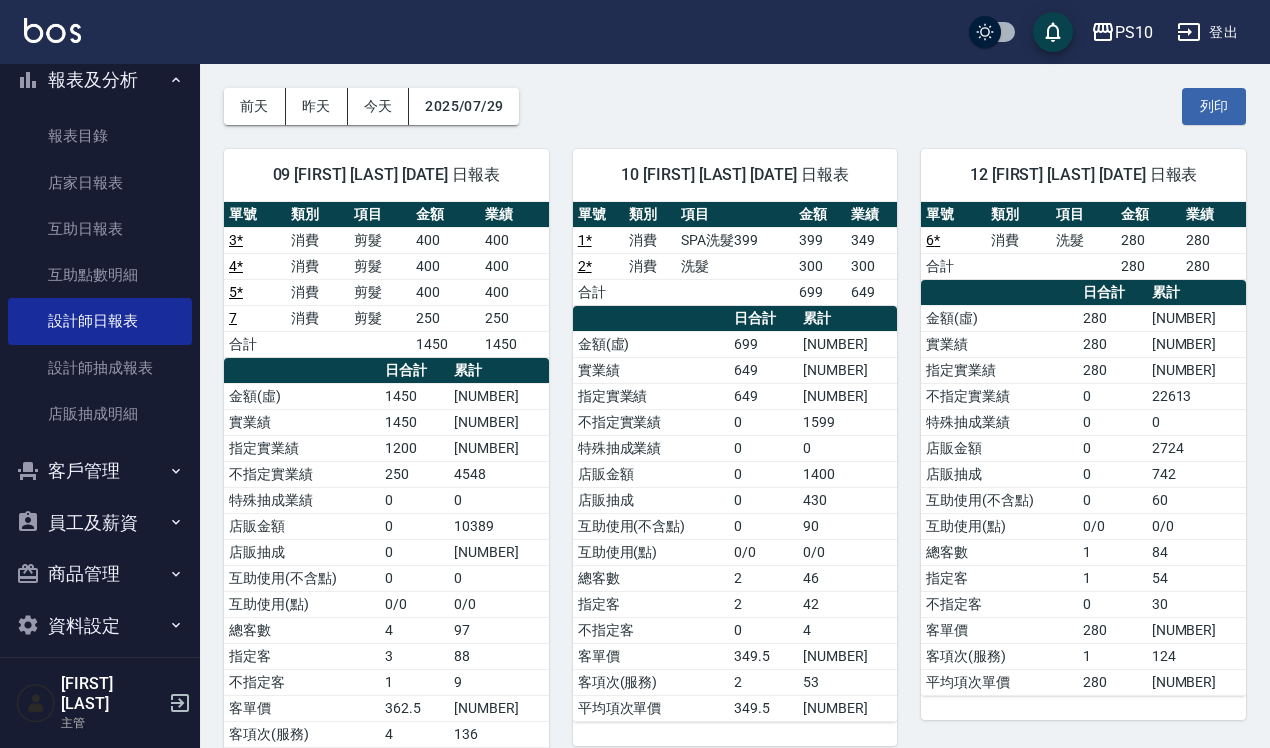 scroll, scrollTop: 151, scrollLeft: 0, axis: vertical 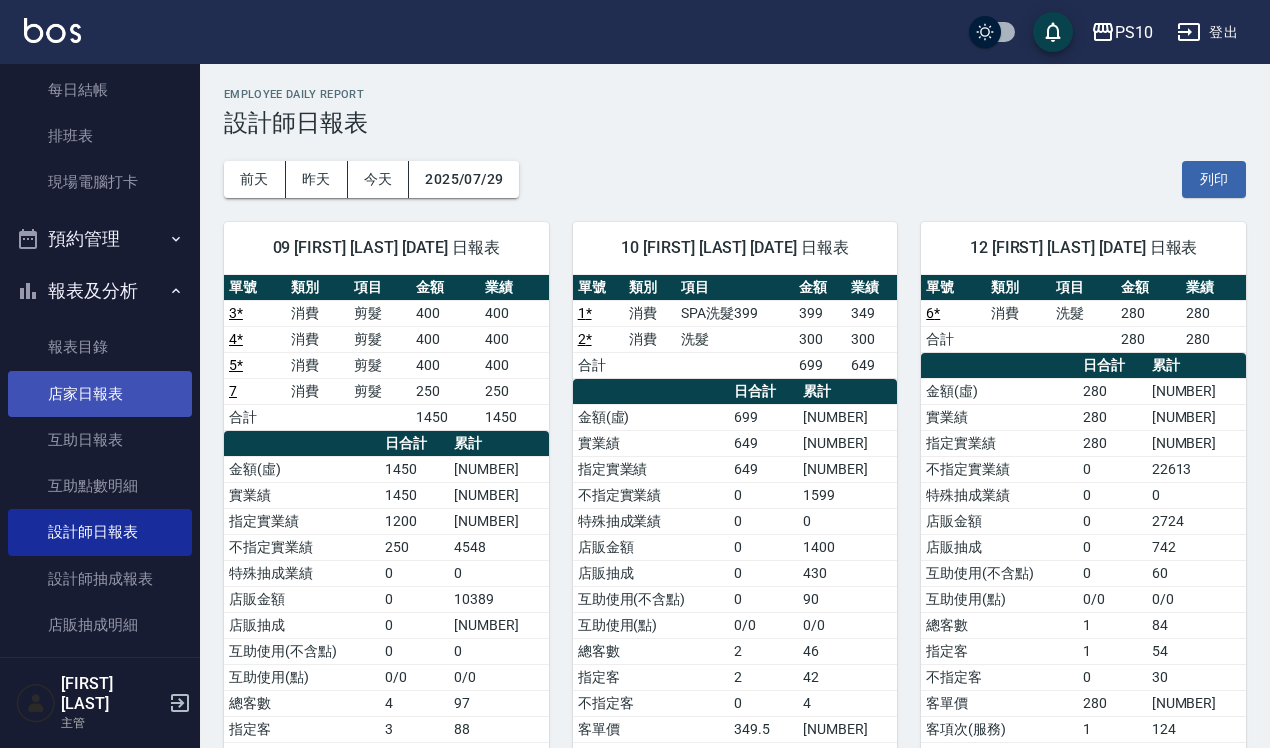click on "店家日報表" at bounding box center (100, 394) 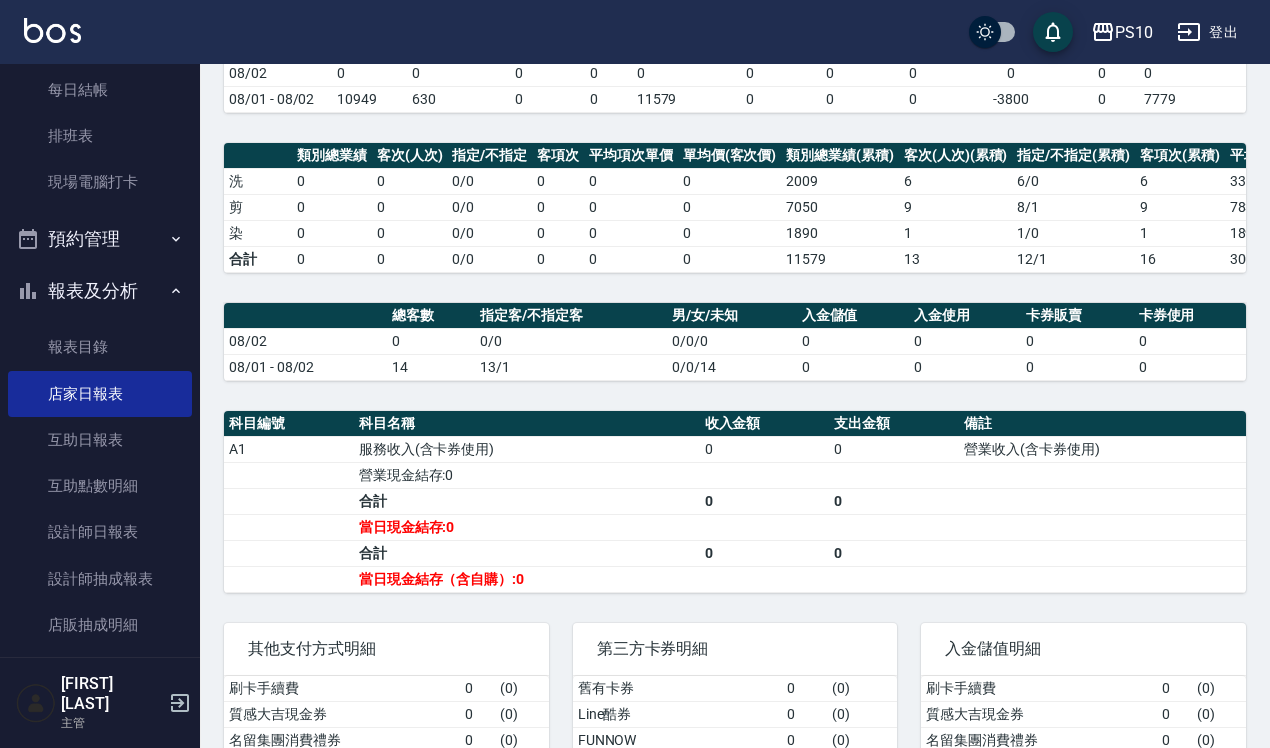scroll, scrollTop: 0, scrollLeft: 0, axis: both 